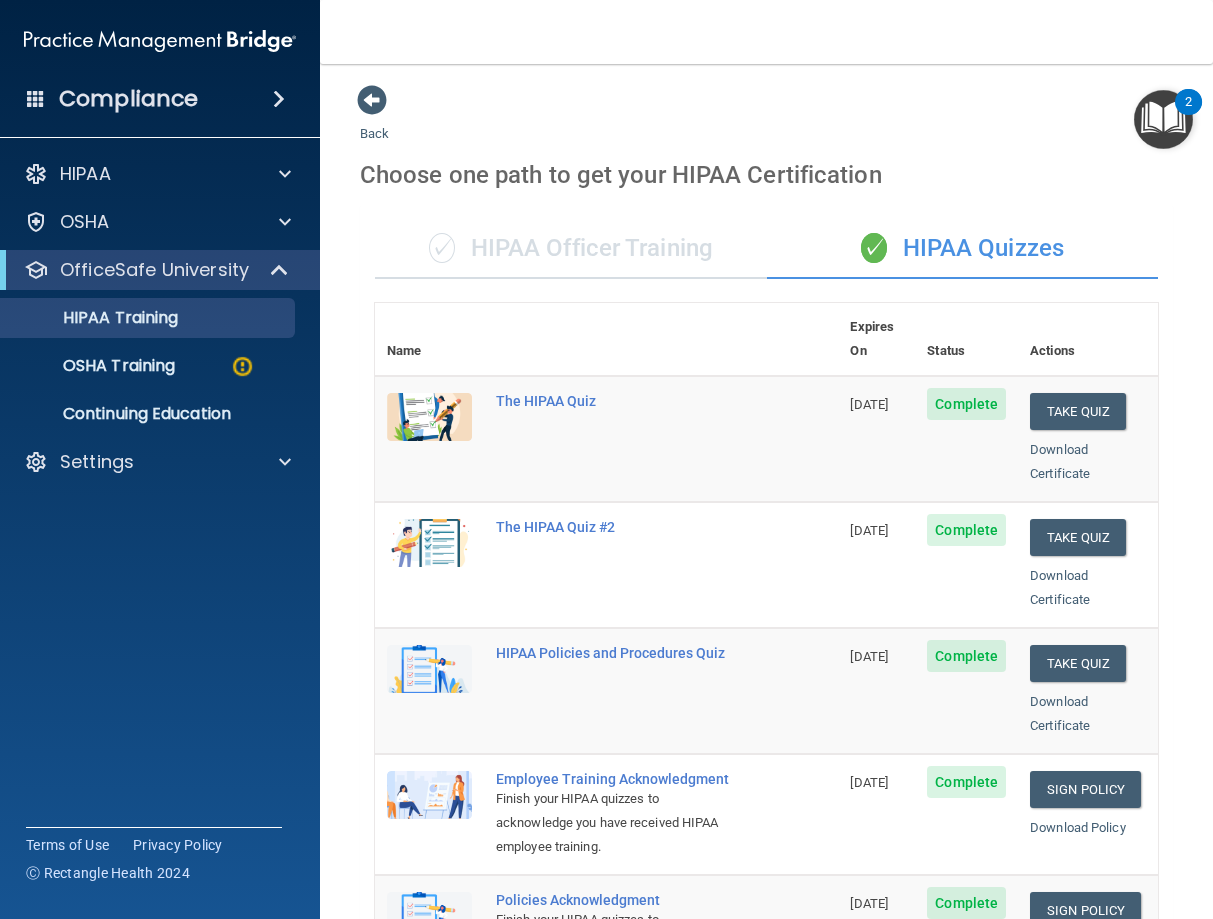 scroll, scrollTop: 0, scrollLeft: 0, axis: both 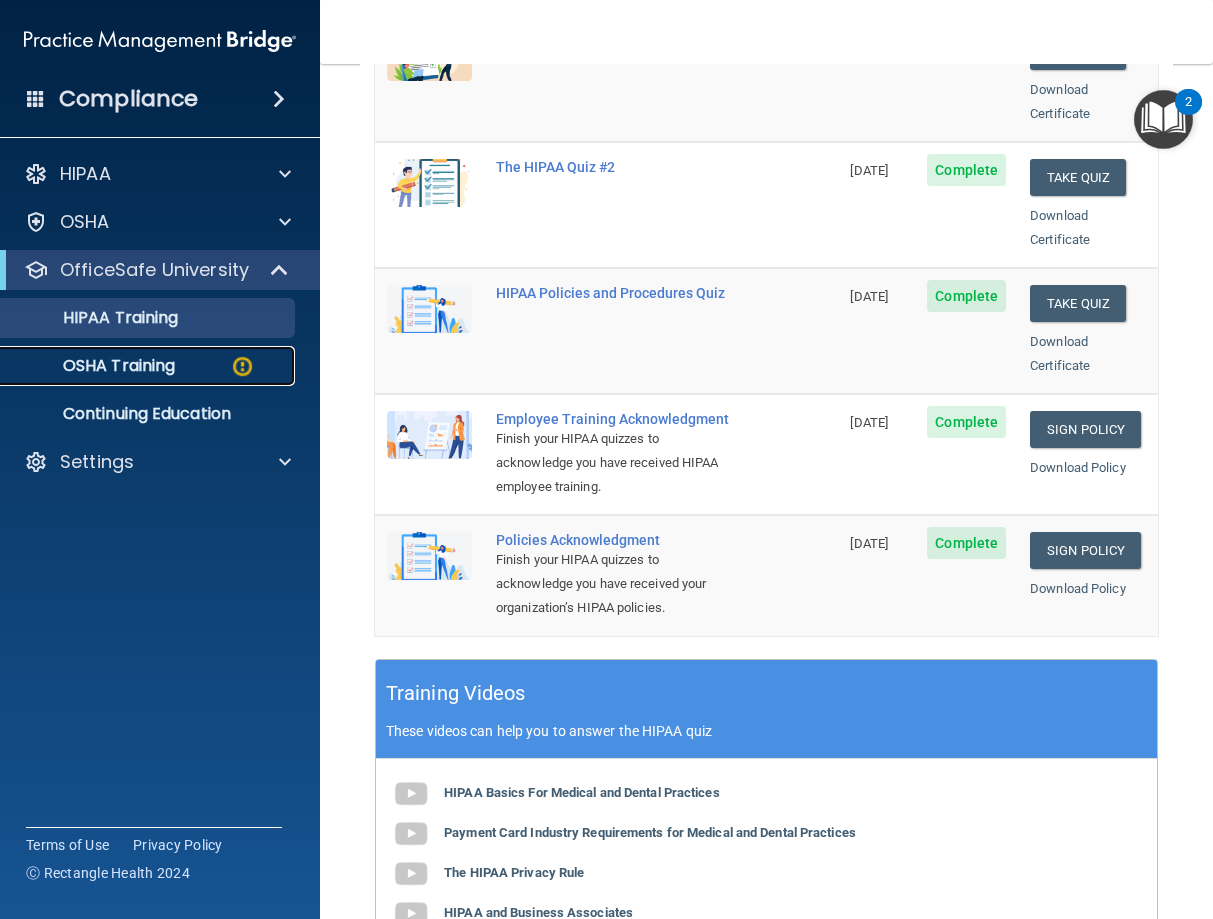 click on "OSHA Training" at bounding box center (94, 366) 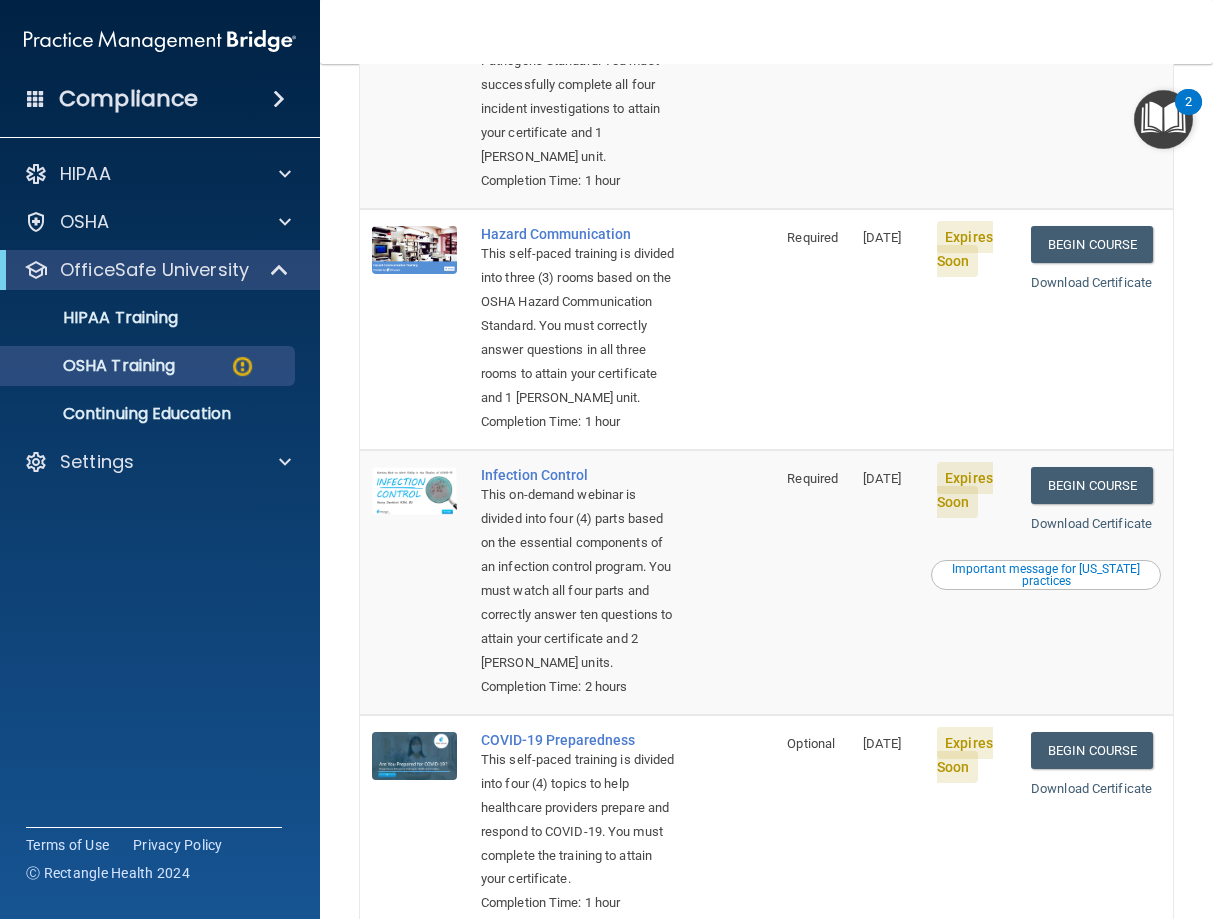 scroll, scrollTop: 0, scrollLeft: 0, axis: both 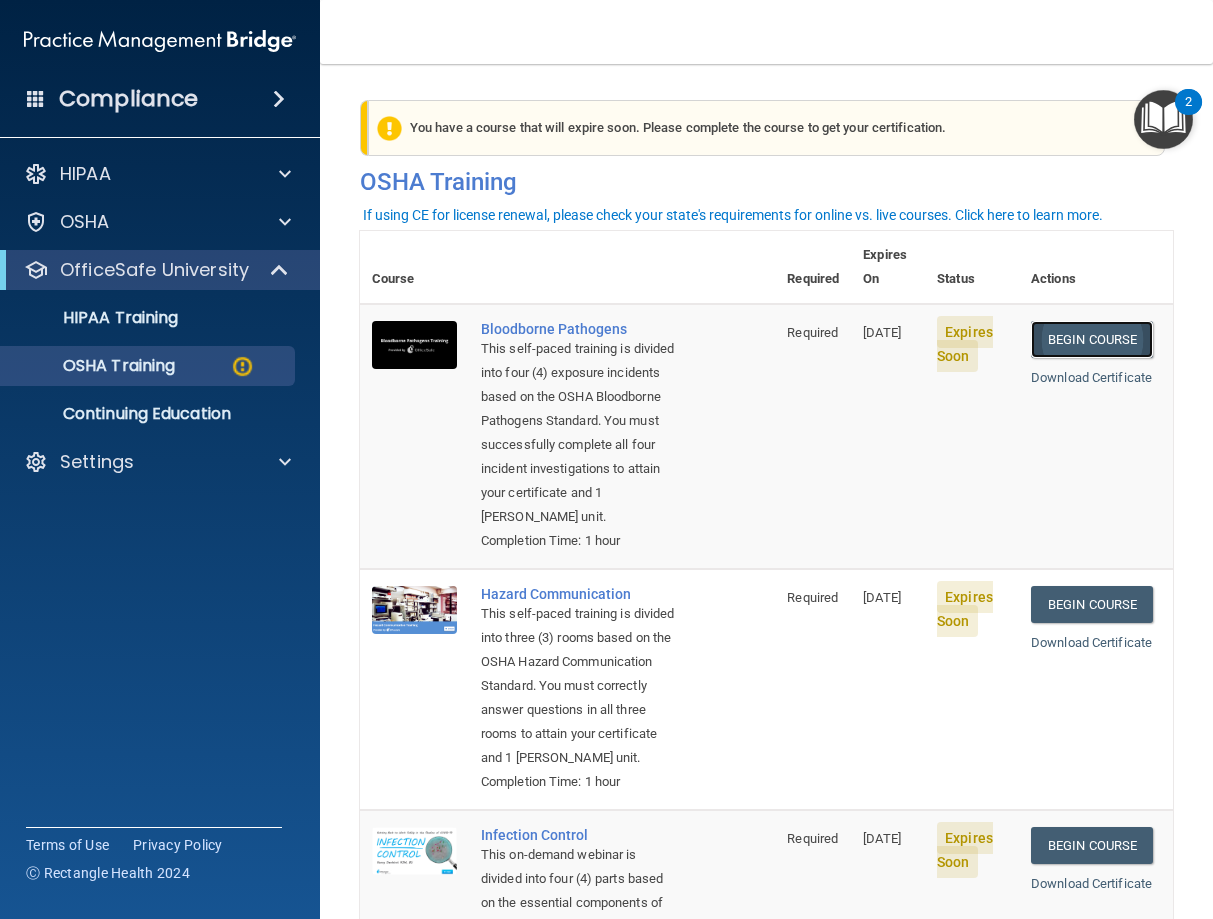 click on "Begin Course" at bounding box center (1092, 339) 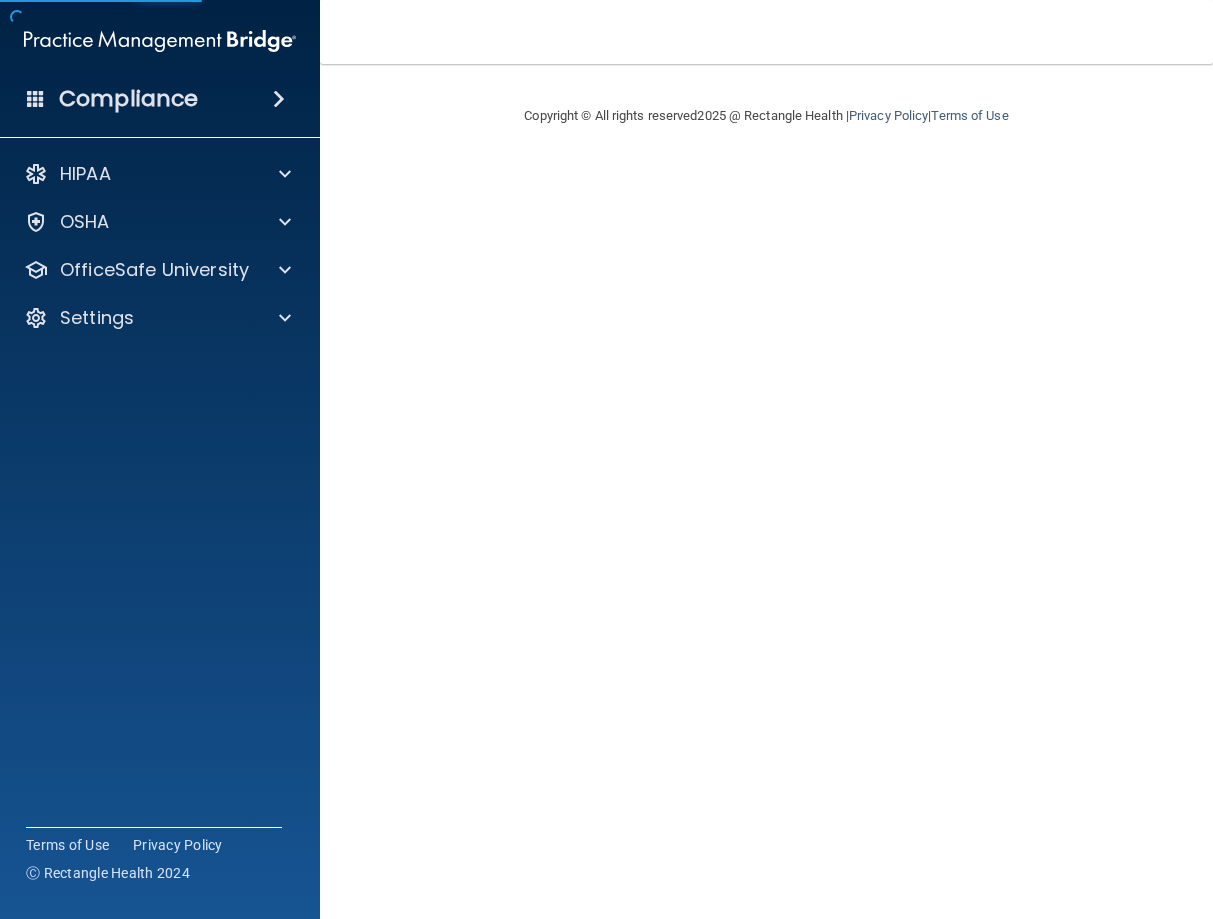 scroll, scrollTop: 0, scrollLeft: 0, axis: both 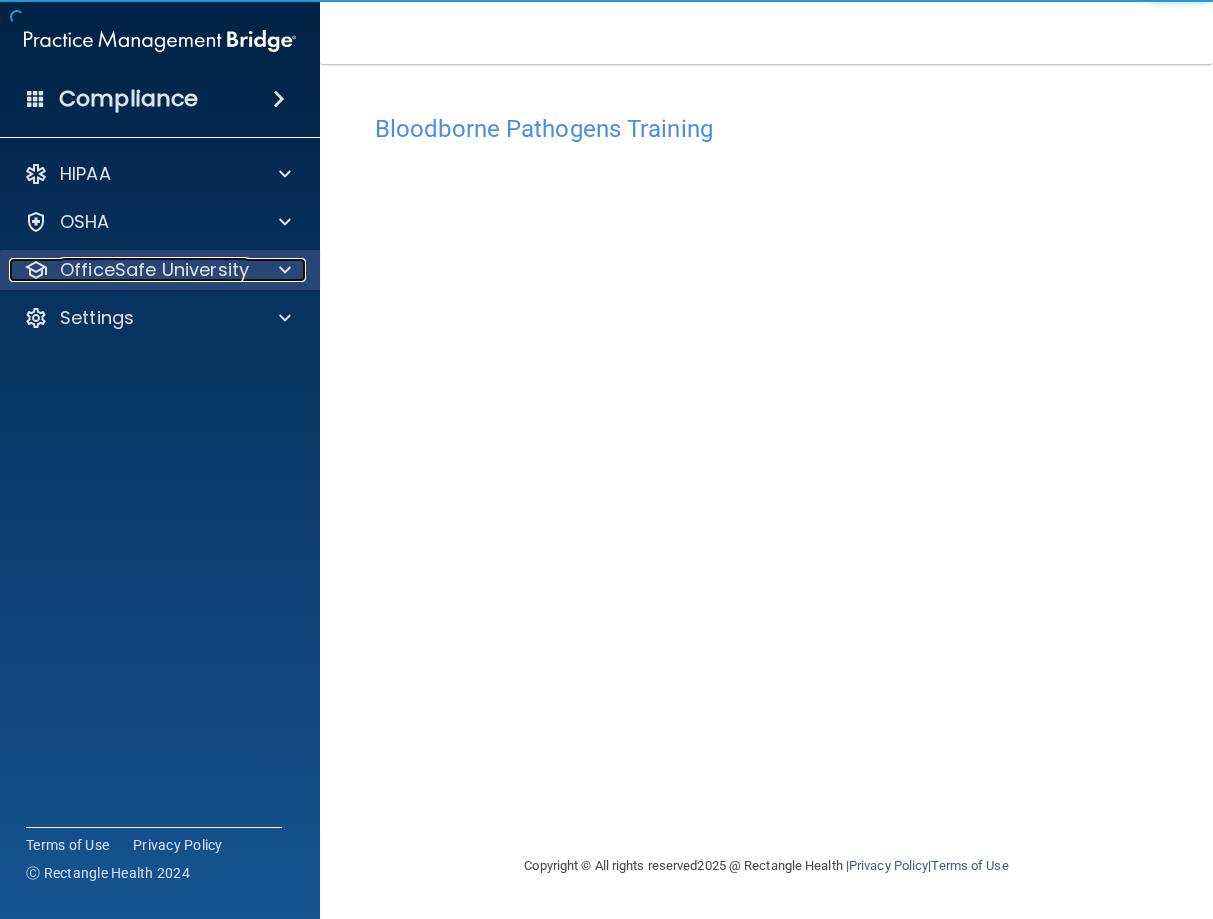 click on "OfficeSafe University" at bounding box center [154, 270] 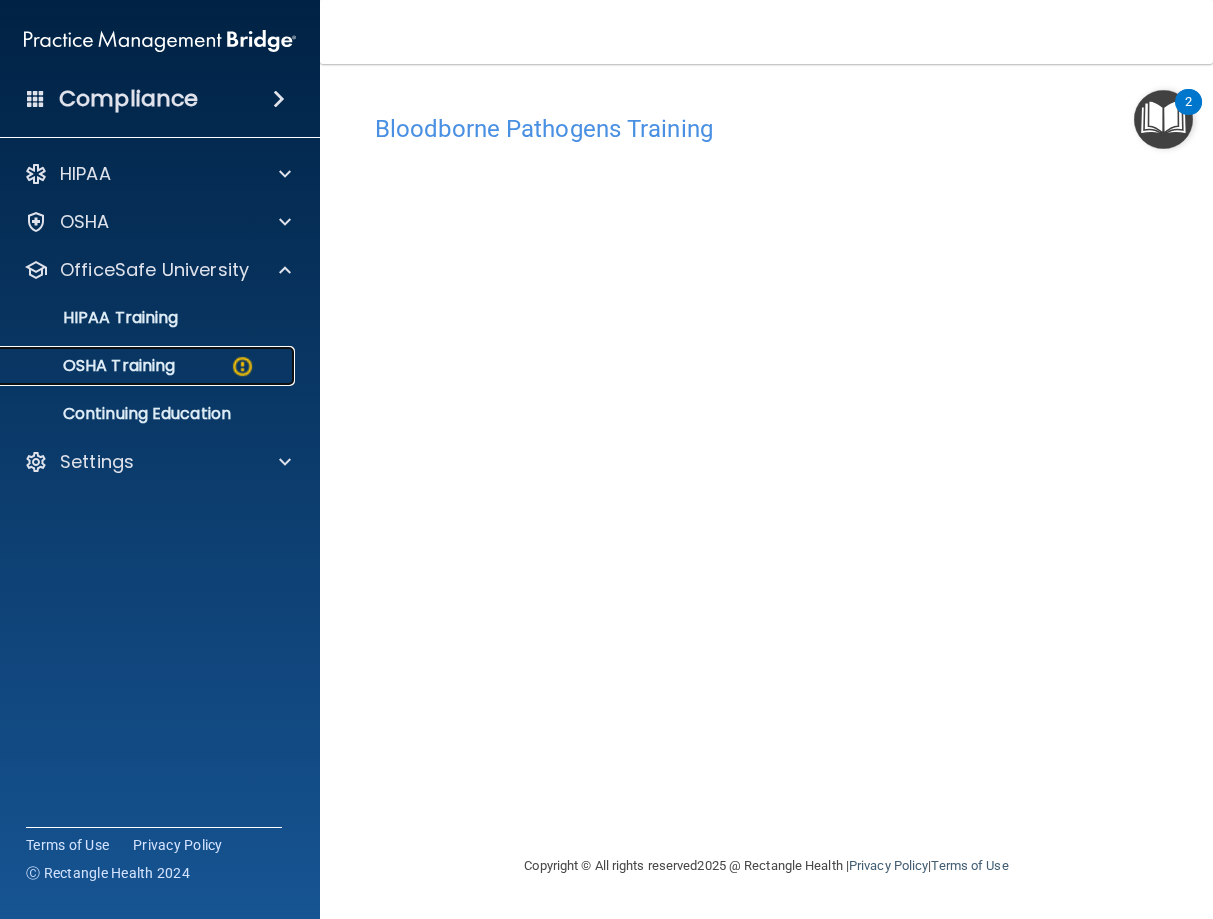 click on "OSHA Training" at bounding box center (94, 366) 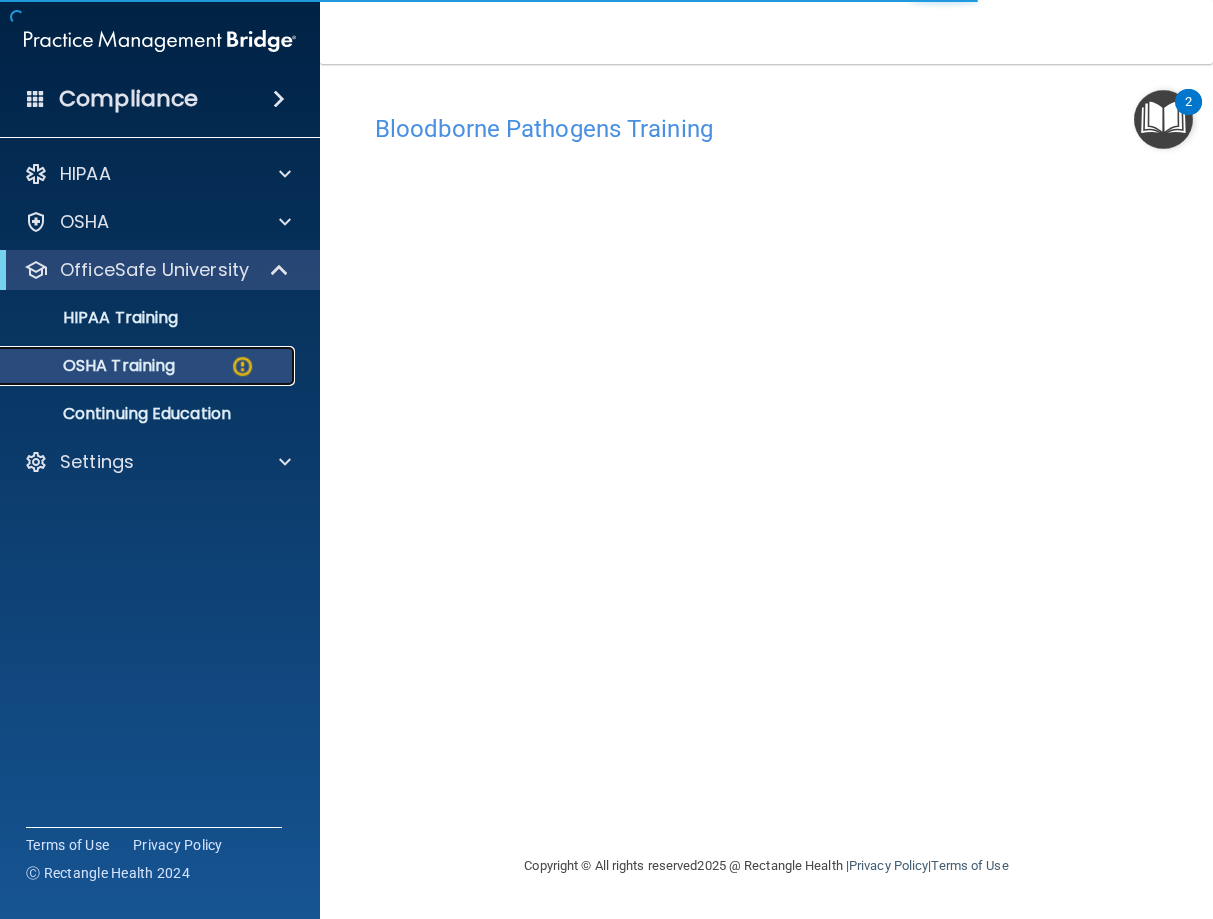 click at bounding box center [242, 366] 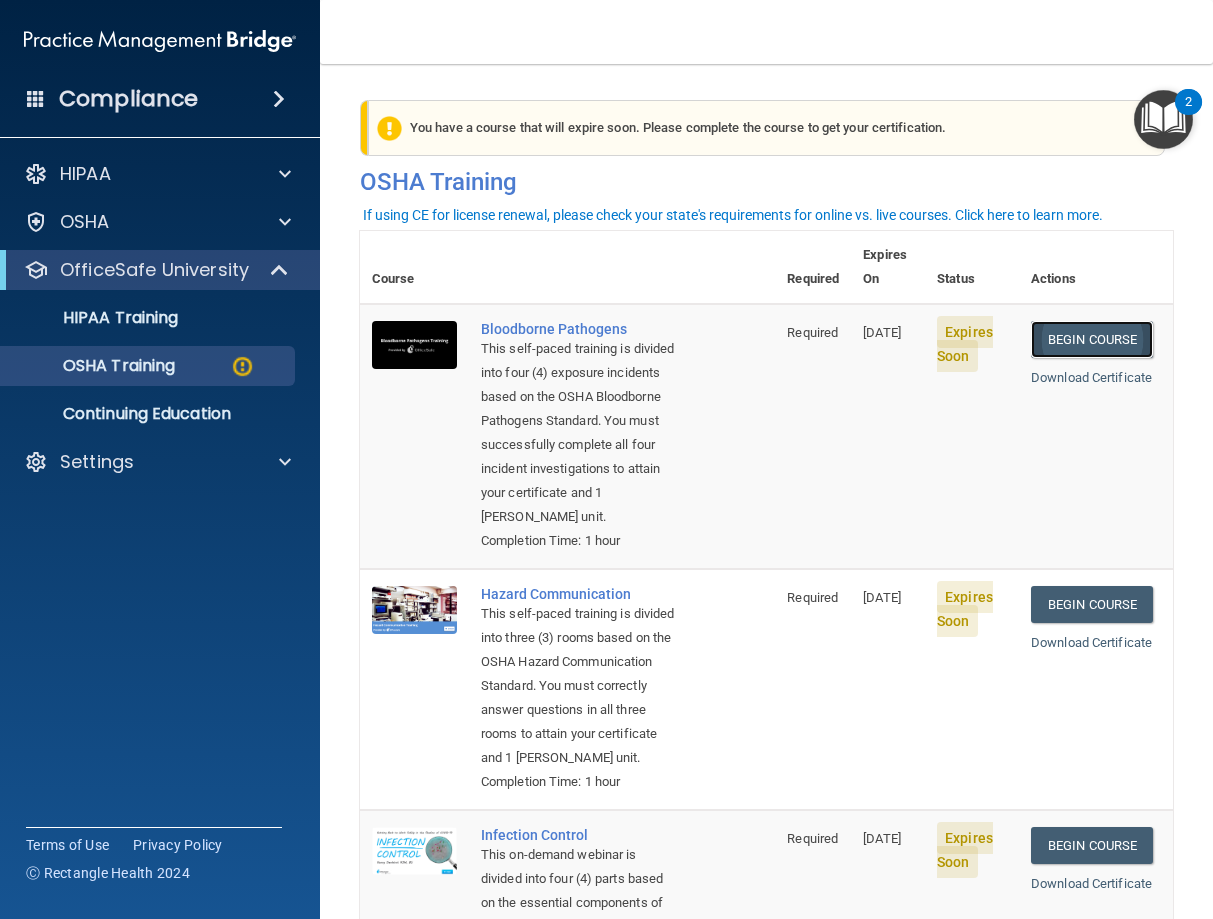 click on "Begin Course" at bounding box center [1092, 339] 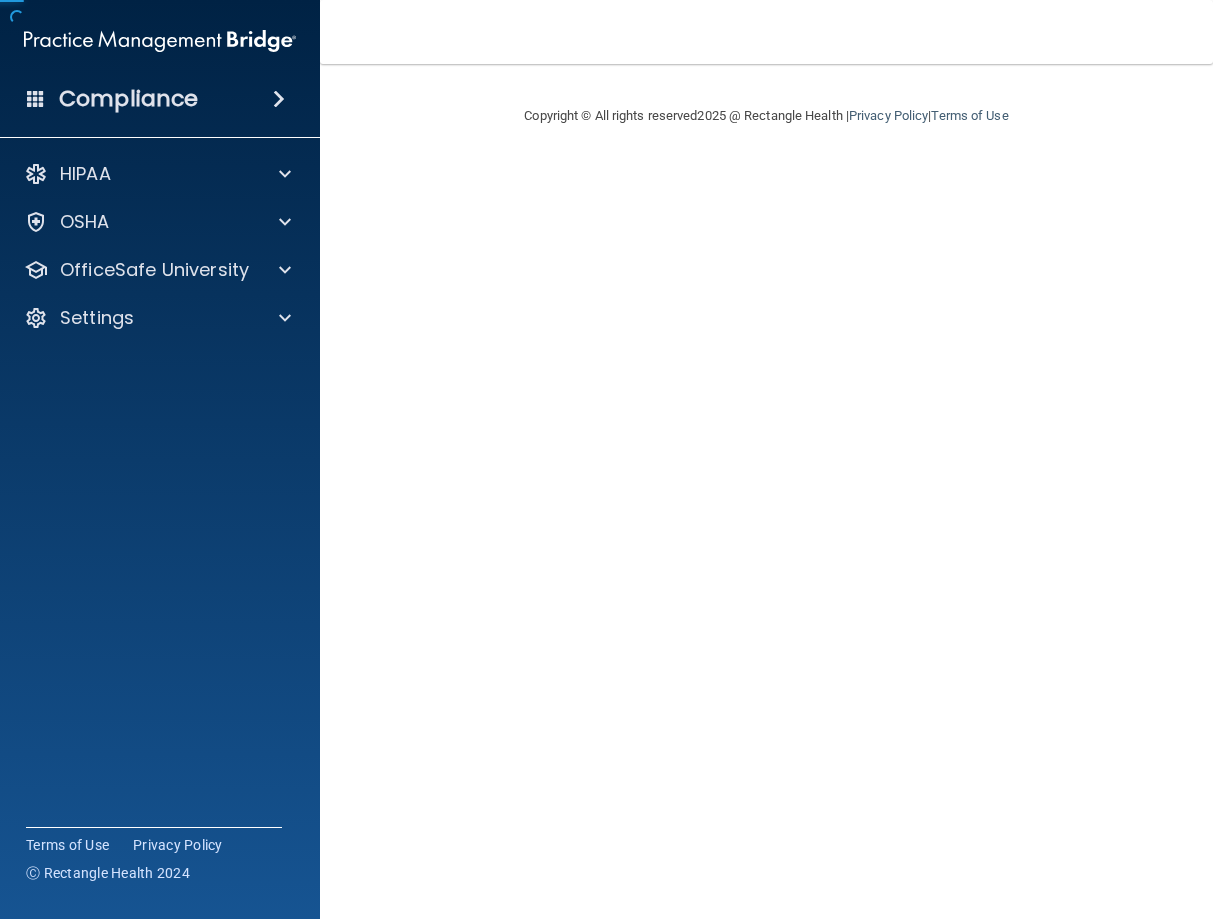 scroll, scrollTop: 0, scrollLeft: 0, axis: both 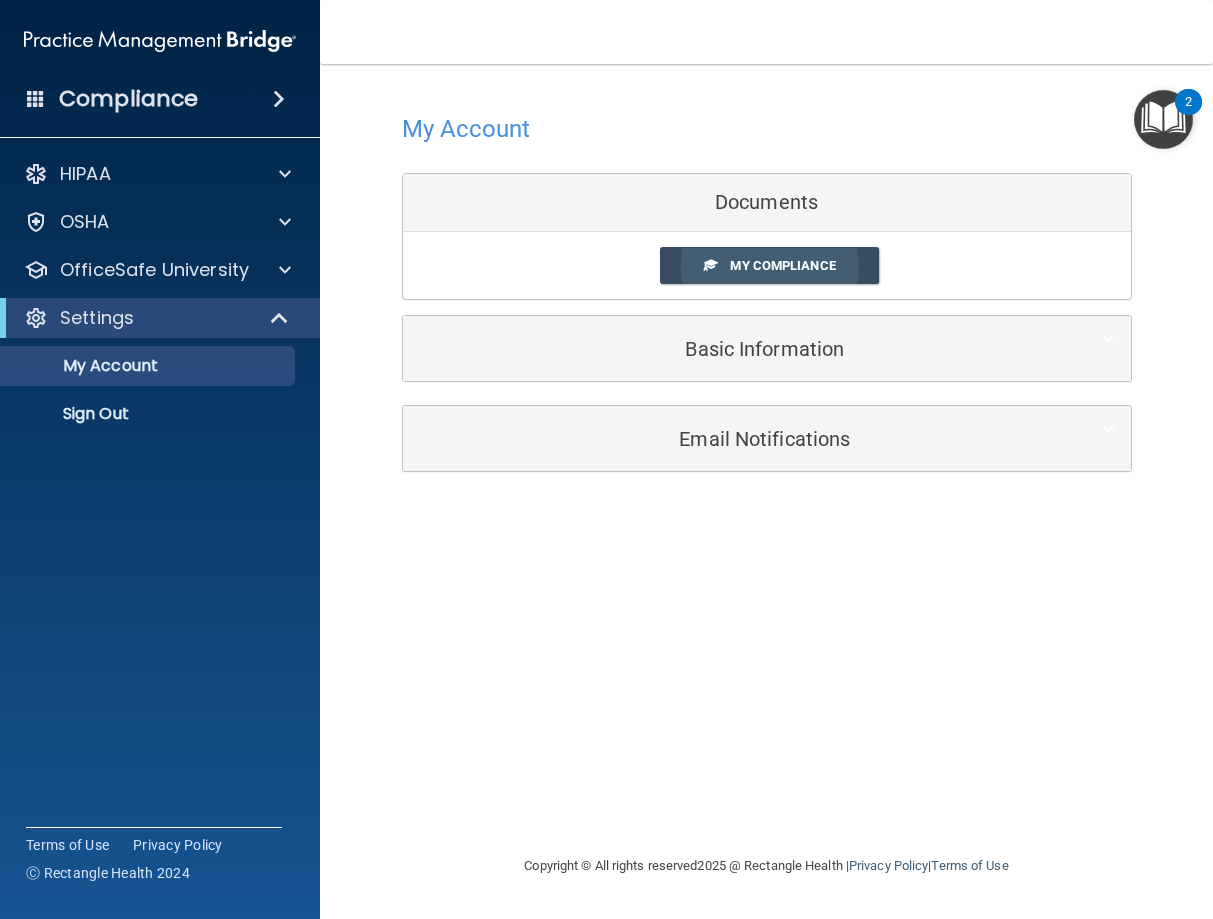 click on "My Compliance" at bounding box center (769, 265) 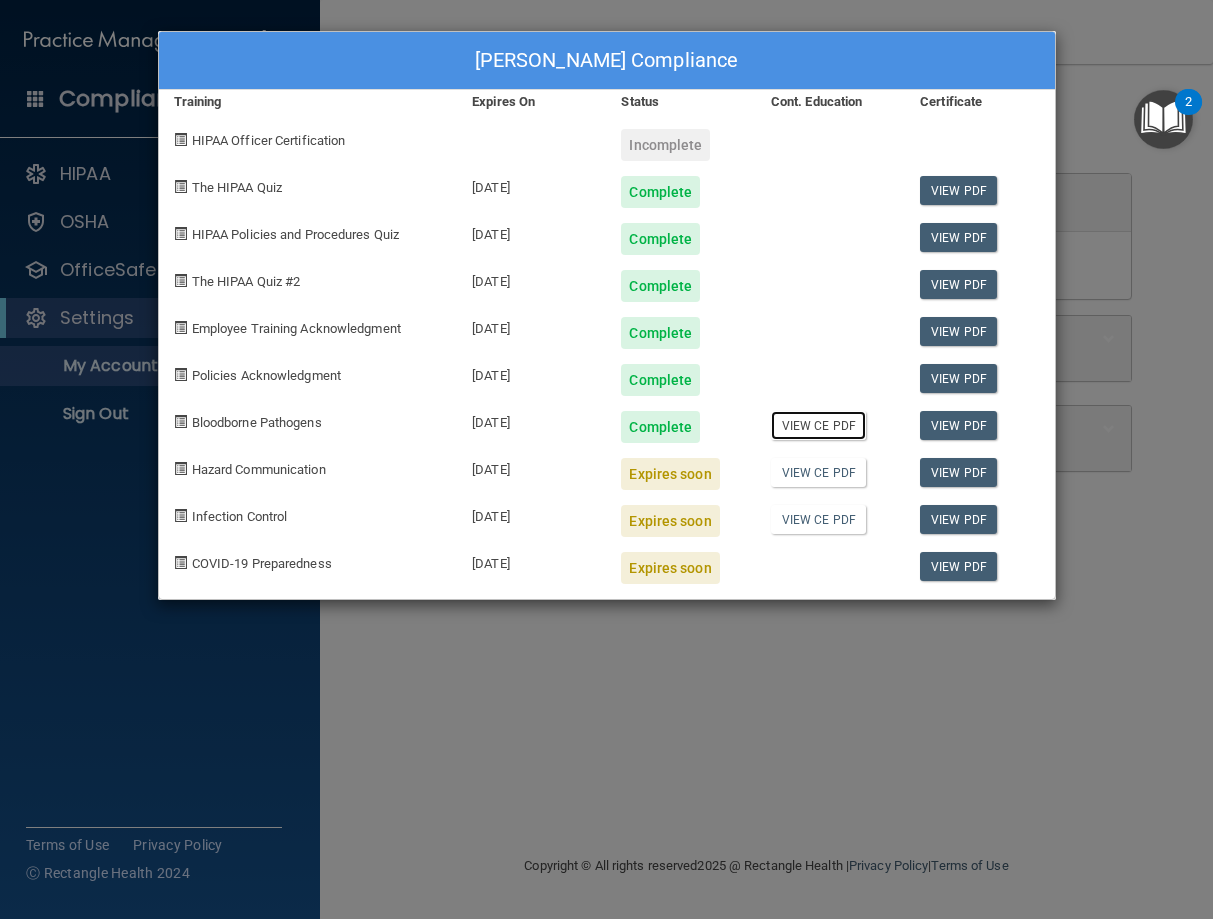 click on "View CE PDF" at bounding box center [818, 425] 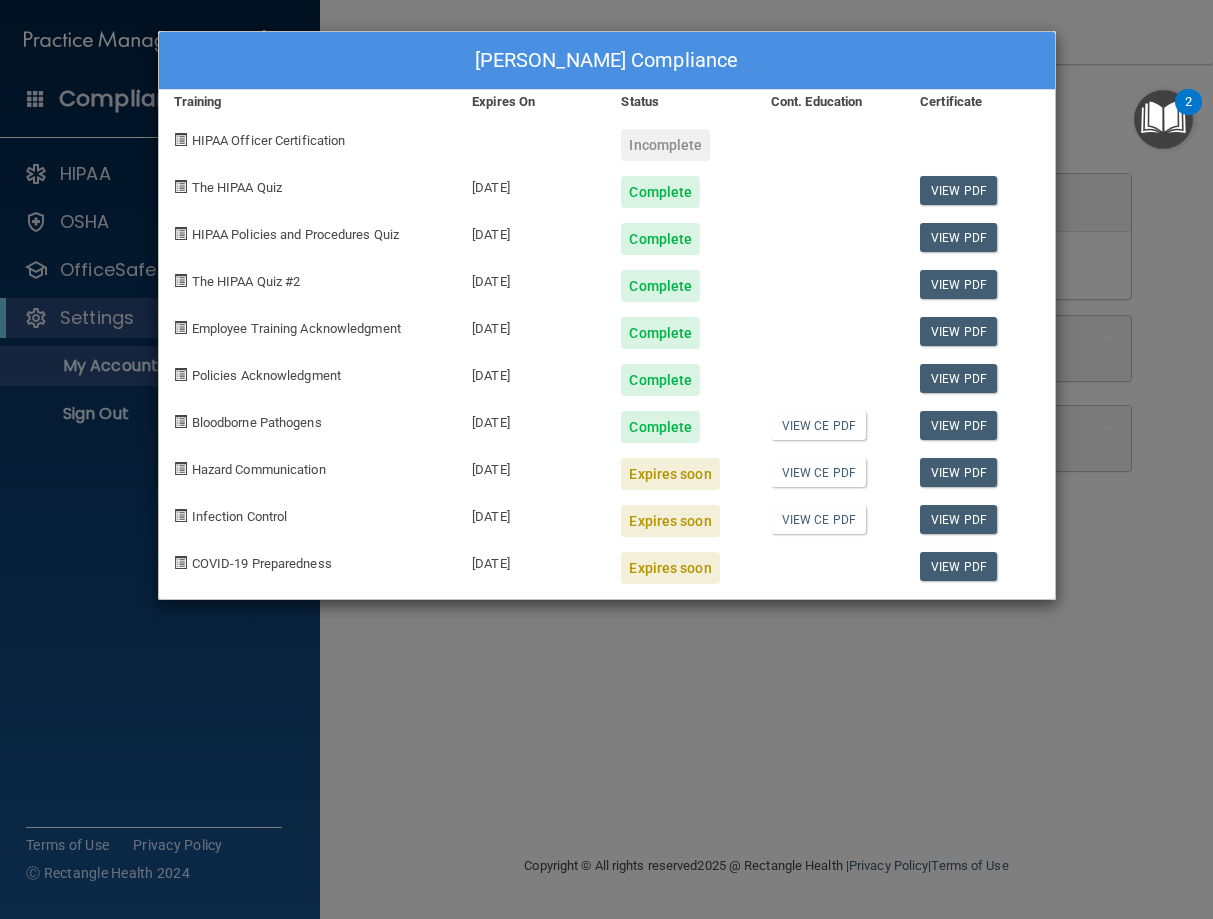 click on "Cresencia Quizon's Compliance      Training   Expires On   Status   Cont. Education   Certificate         HIPAA Officer Certification             Incomplete                      The HIPAA Quiz      07/28/2026       Complete              View PDF         HIPAA Policies and Procedures Quiz      07/28/2026       Complete              View PDF         The HIPAA Quiz #2      07/28/2026       Complete              View PDF         Employee Training Acknowledgment      07/28/2026       Complete              View PDF         Policies Acknowledgment      07/28/2026       Complete              View PDF         Bloodborne Pathogens      07/28/2026       Complete        View CE PDF       View PDF         Hazard Communication      08/01/2025       Expires soon        View CE PDF       View PDF         Infection Control      08/01/2025       Expires soon        View CE PDF       View PDF         COVID-19 Preparedness      08/01/2025       Expires soon              View PDF" at bounding box center (606, 459) 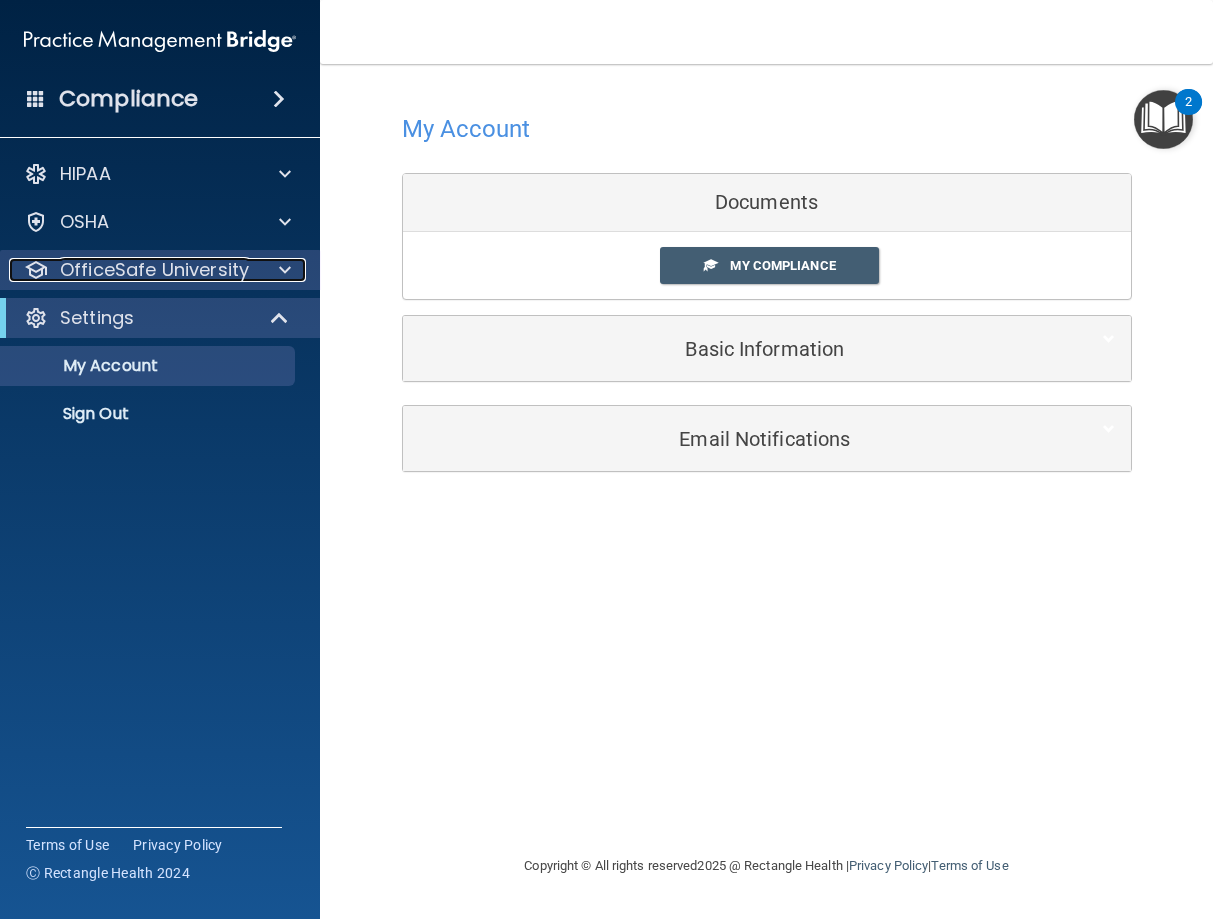 click on "OfficeSafe University" at bounding box center [154, 270] 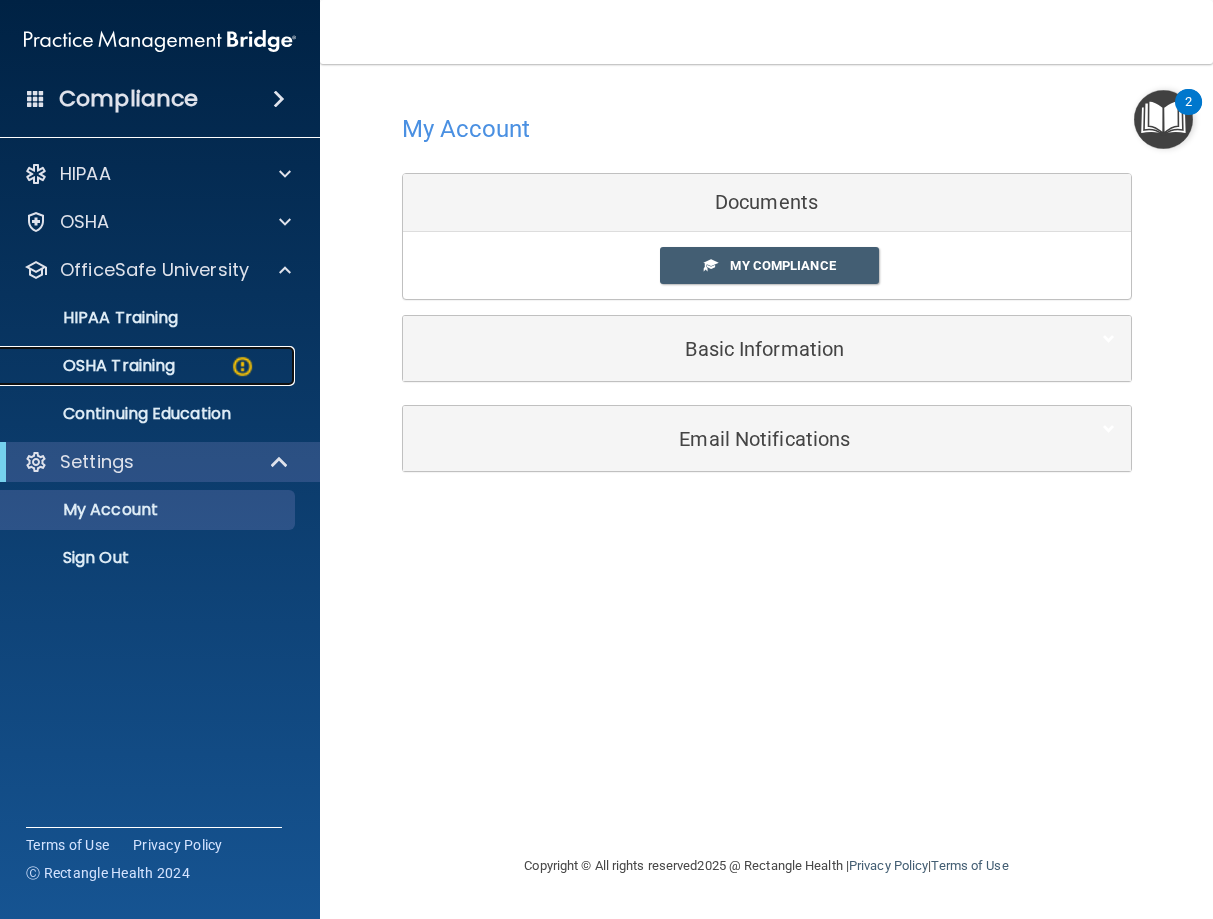 click on "OSHA Training" at bounding box center (94, 366) 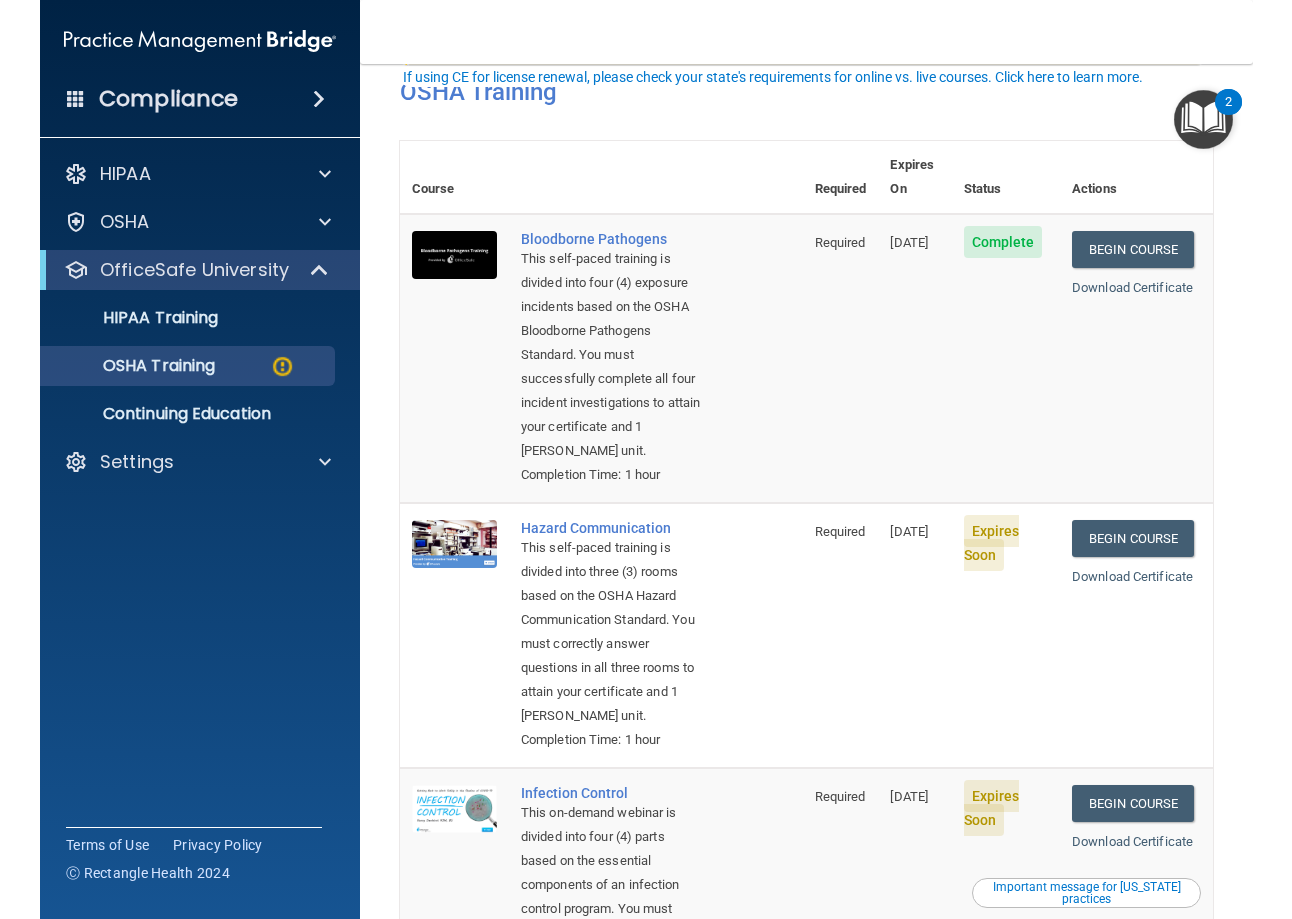 scroll, scrollTop: 180, scrollLeft: 0, axis: vertical 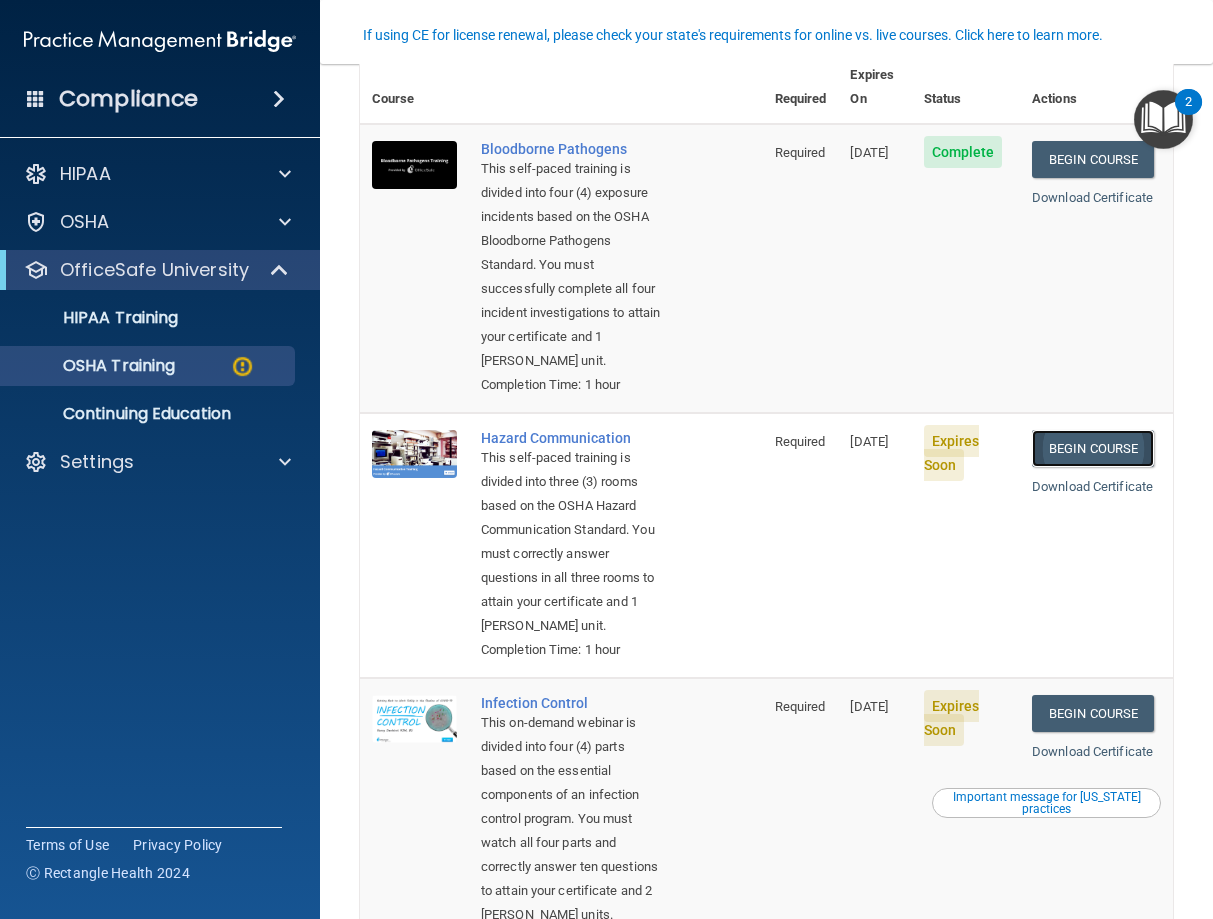 click on "Begin Course" at bounding box center (1093, 448) 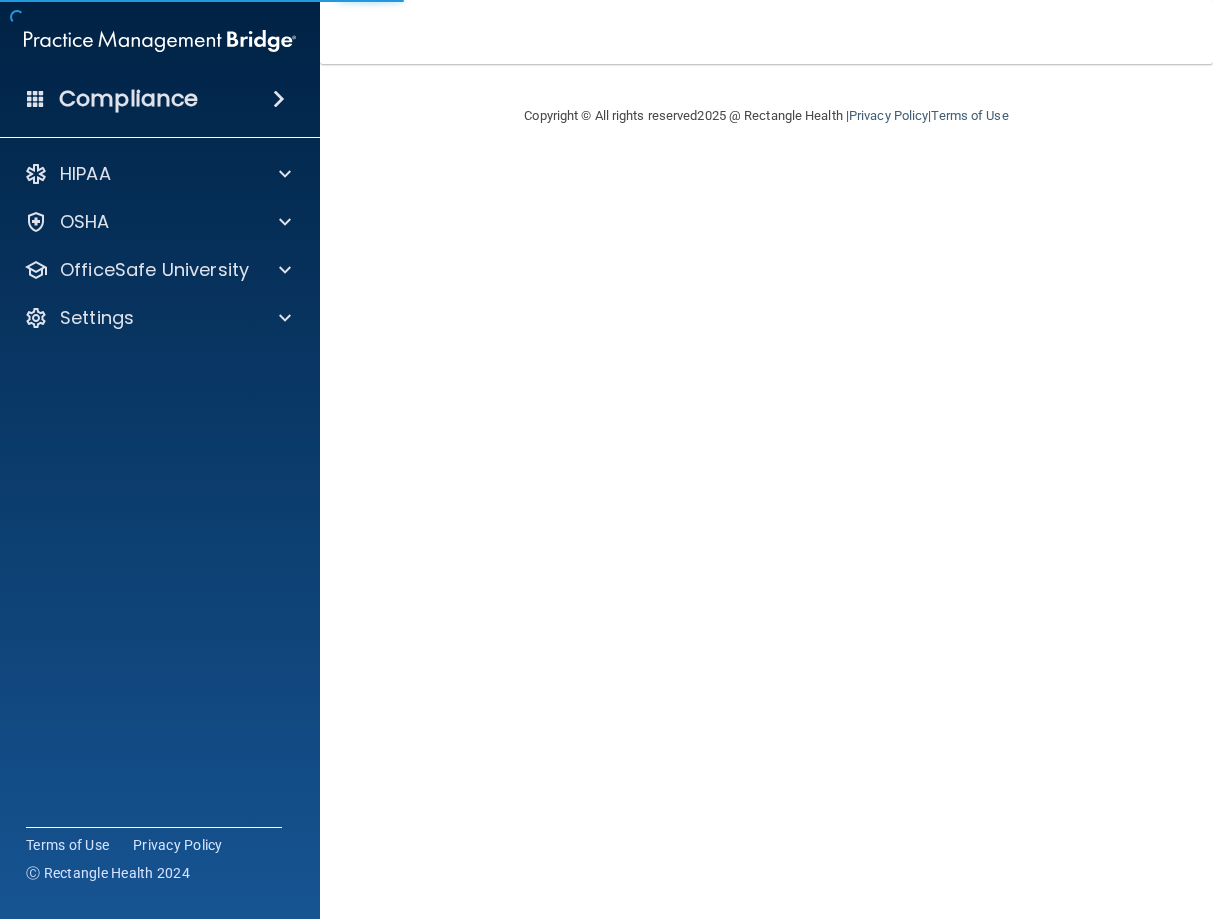 scroll, scrollTop: 0, scrollLeft: 0, axis: both 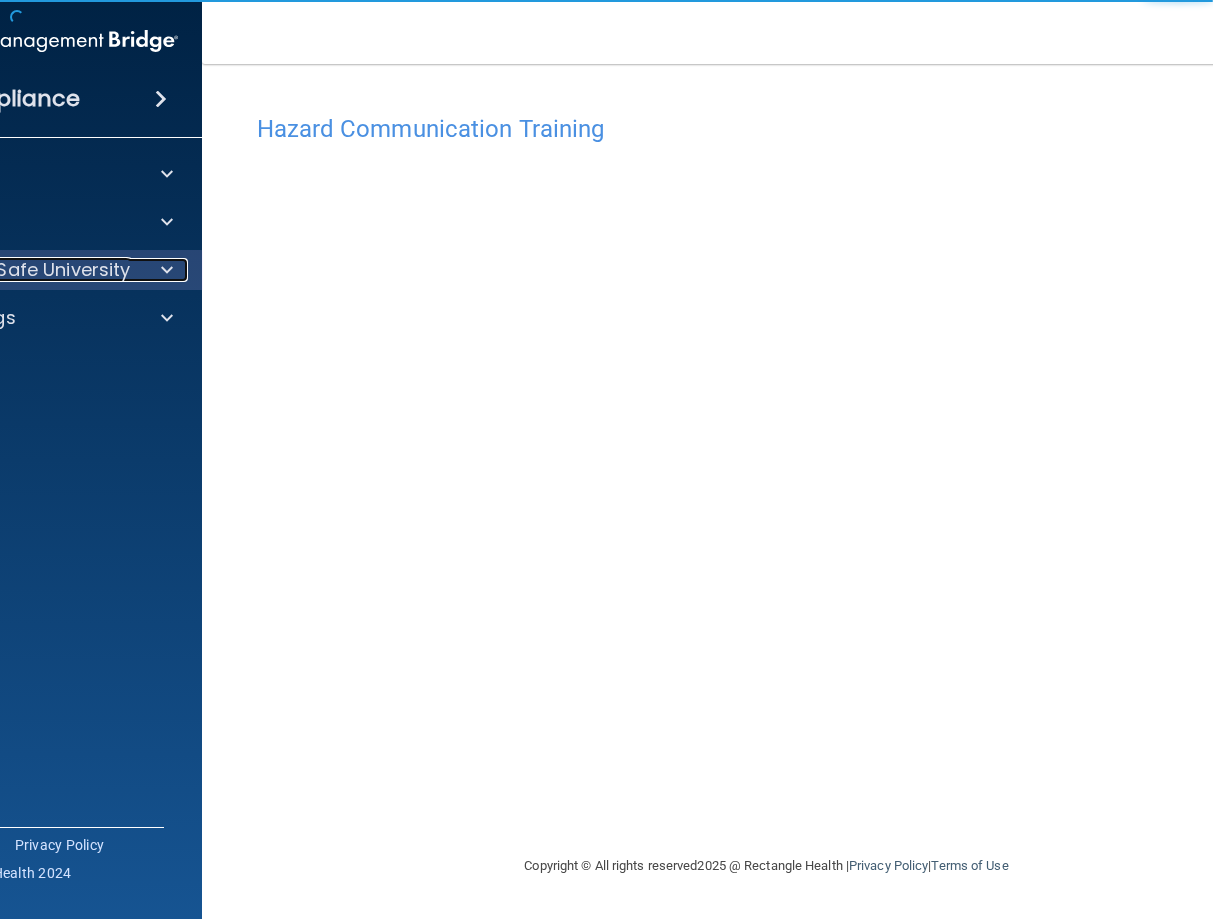 click on "OfficeSafe University" at bounding box center [36, 270] 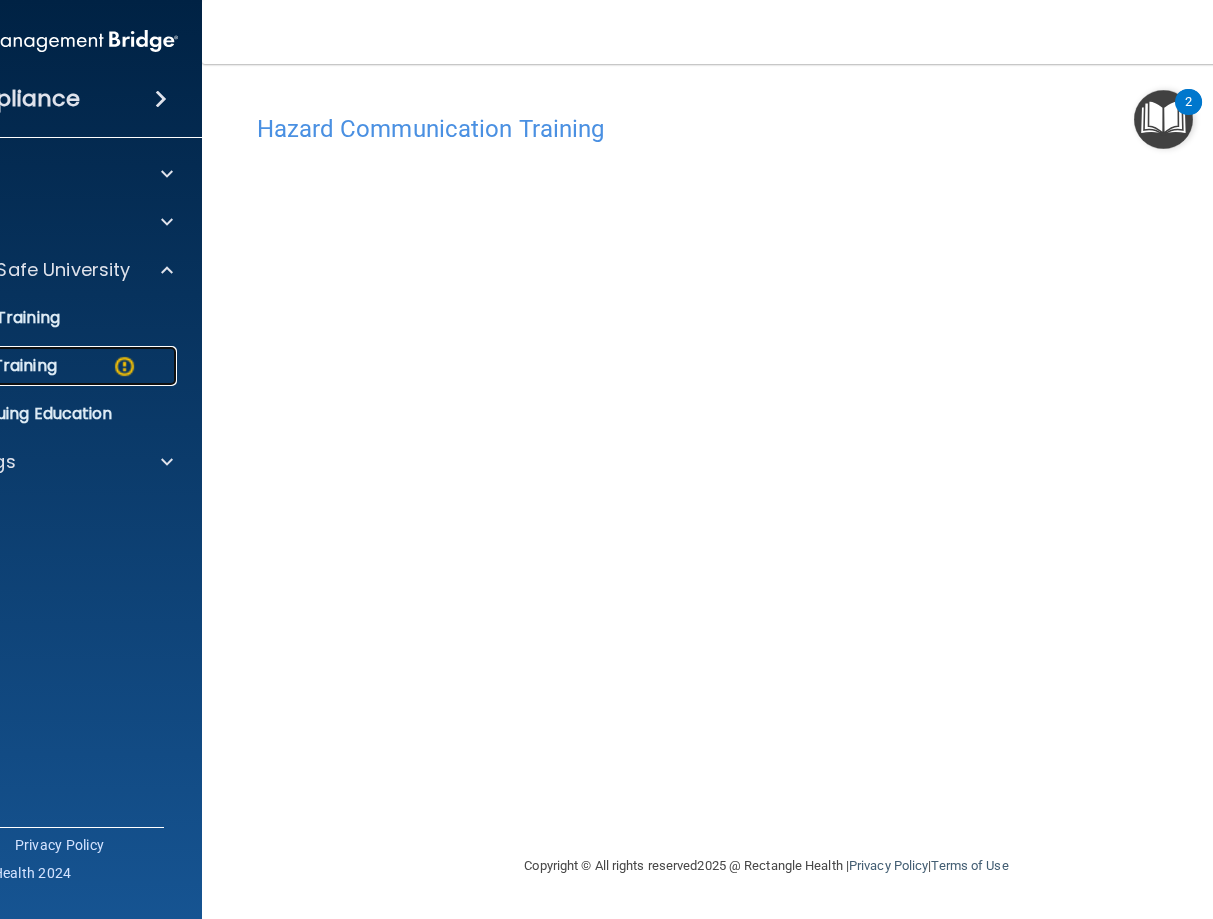 click on "OSHA Training" at bounding box center (-24, 366) 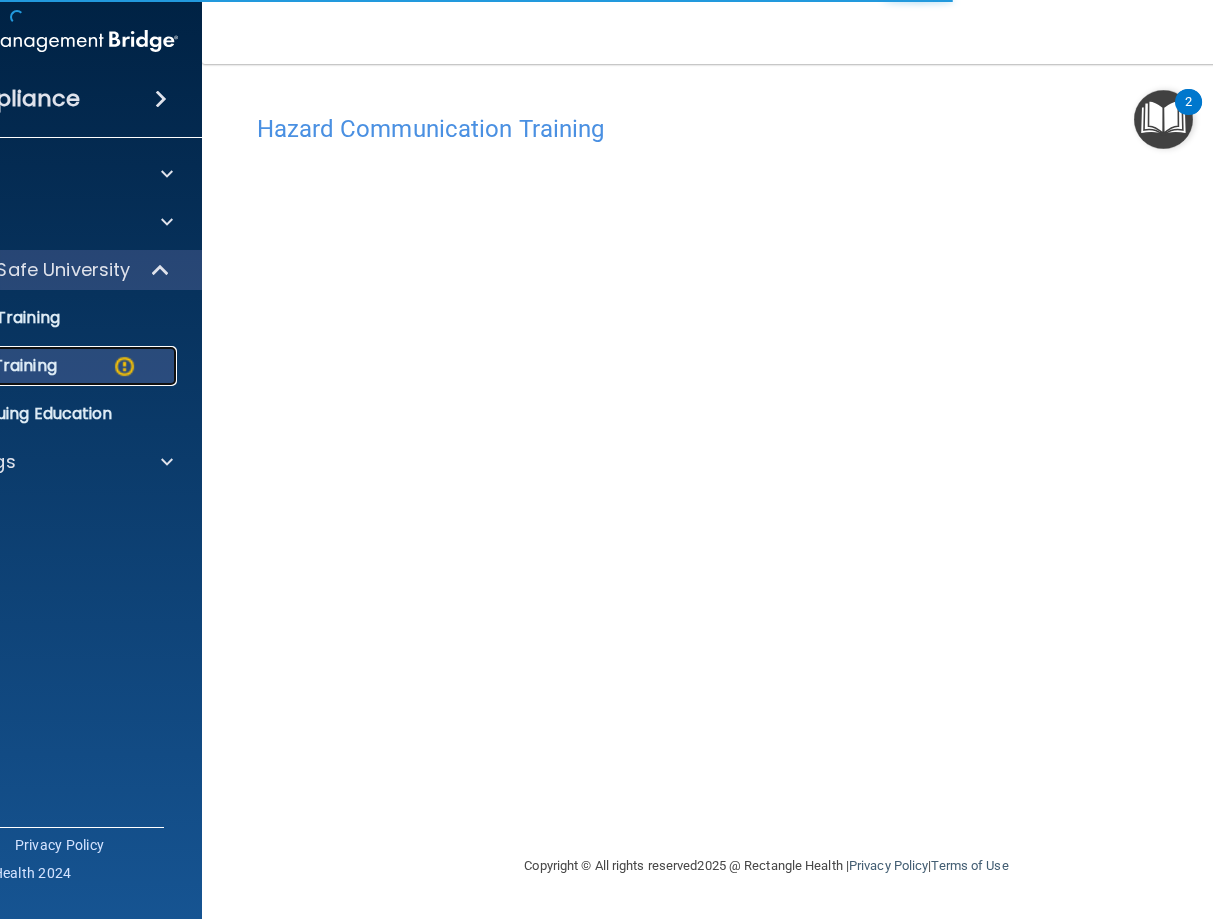 click on "OSHA Training" at bounding box center (-24, 366) 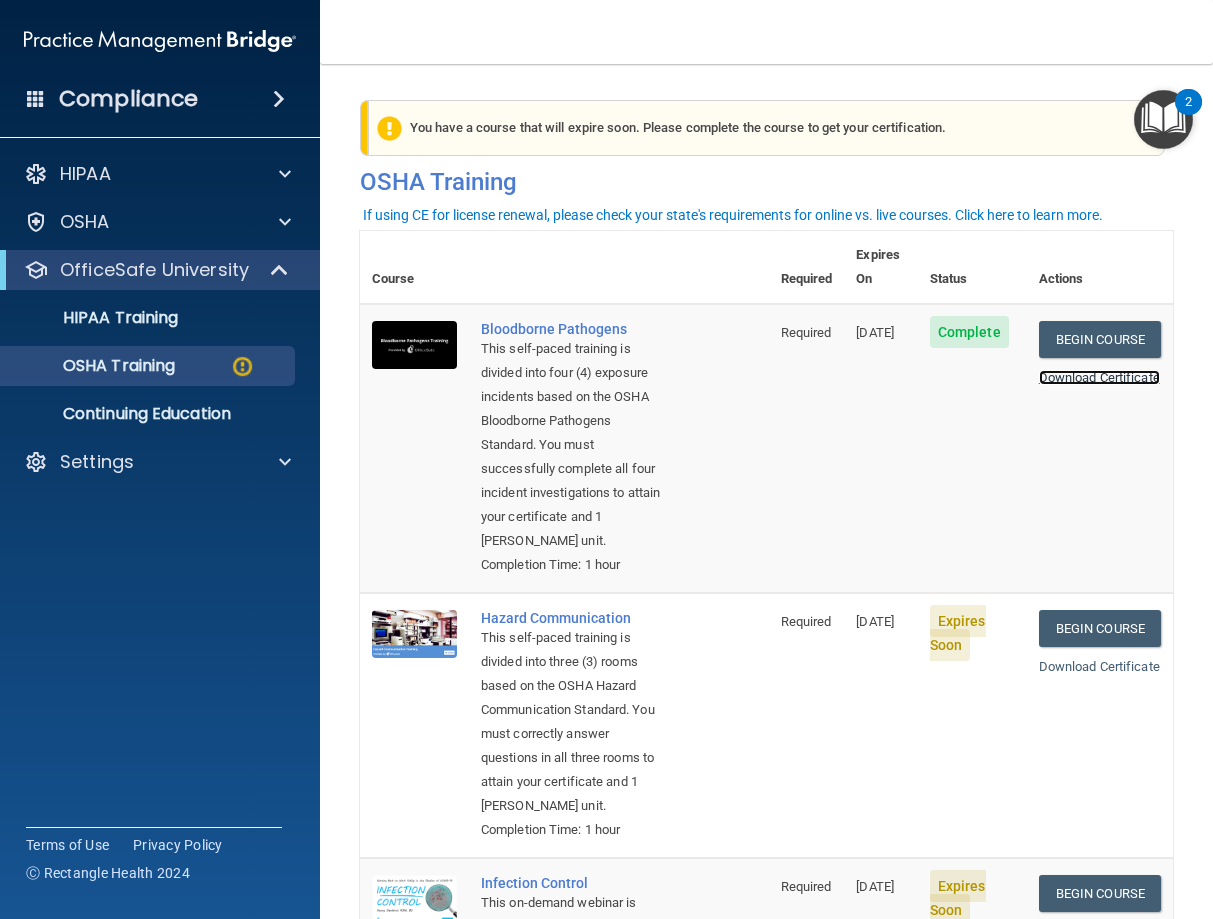 click on "Download Certificate" at bounding box center (1099, 377) 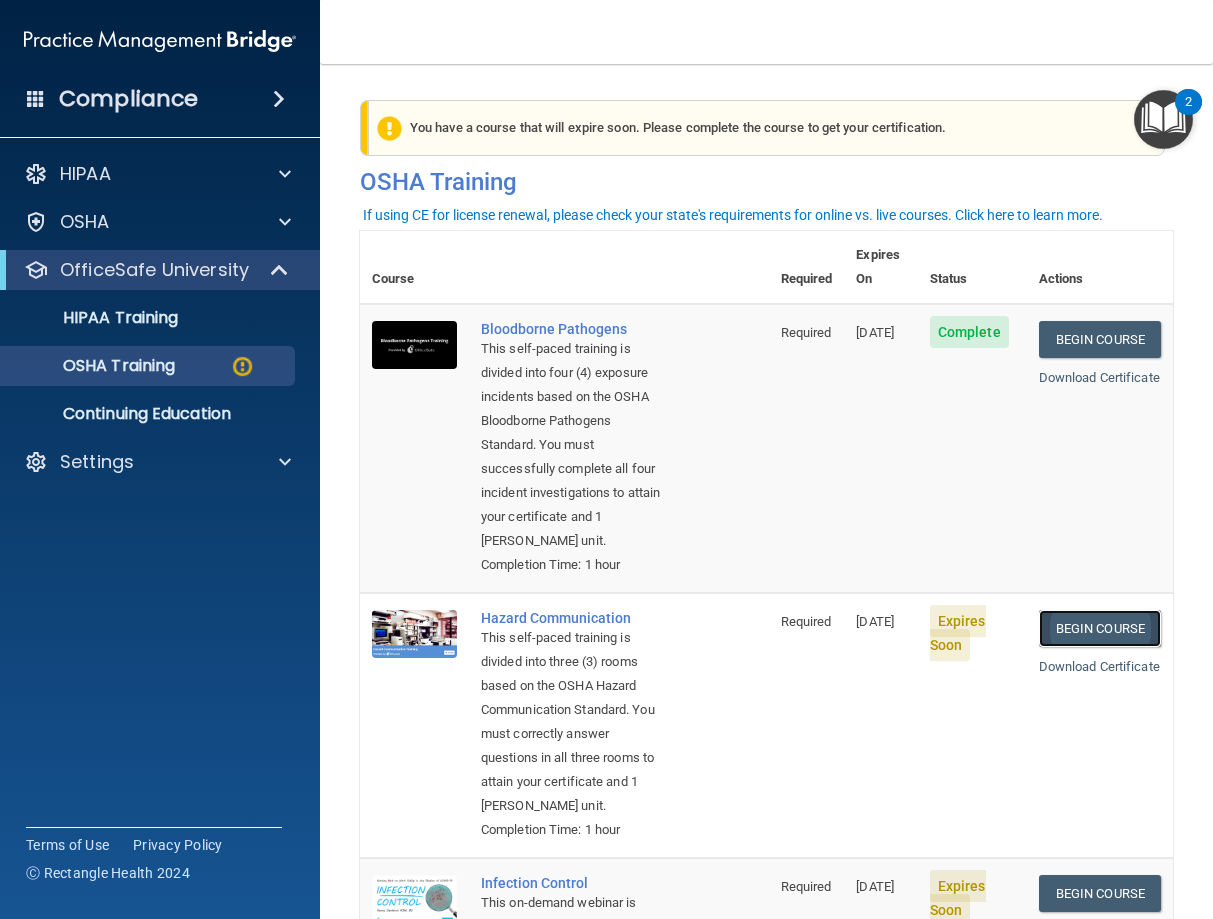 click on "Begin Course" at bounding box center (1100, 628) 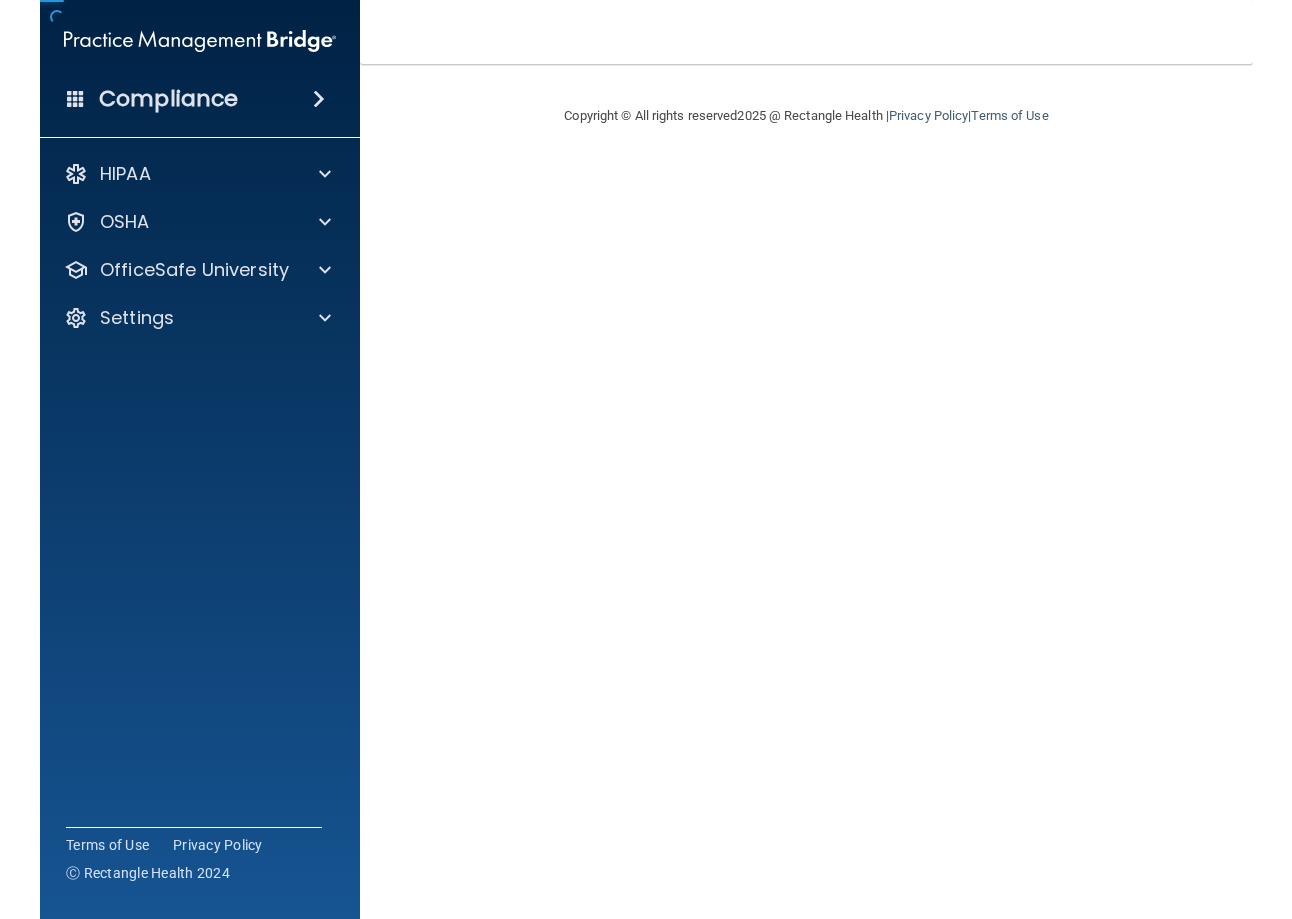 scroll, scrollTop: 0, scrollLeft: 0, axis: both 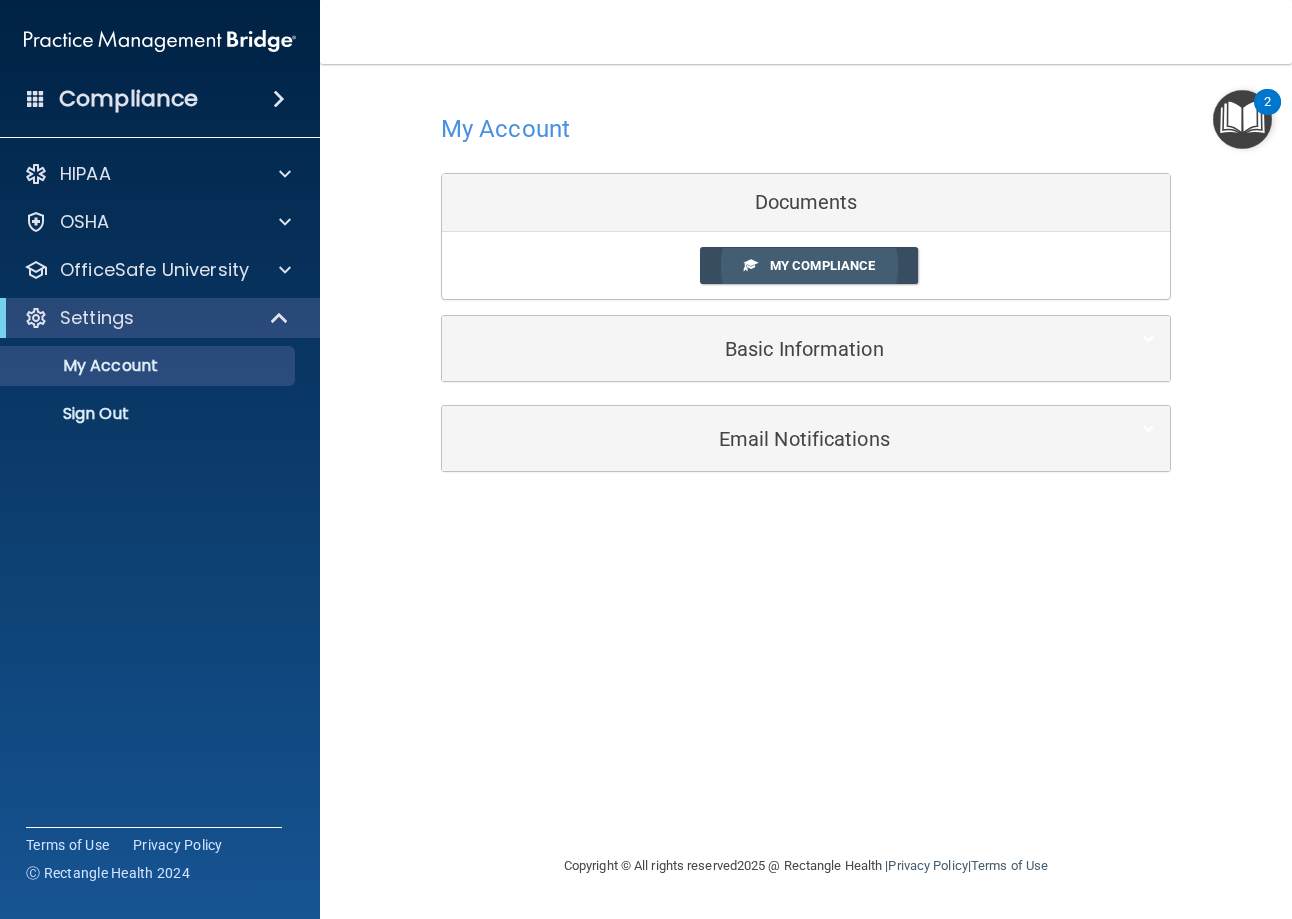 click on "My Compliance" at bounding box center (809, 265) 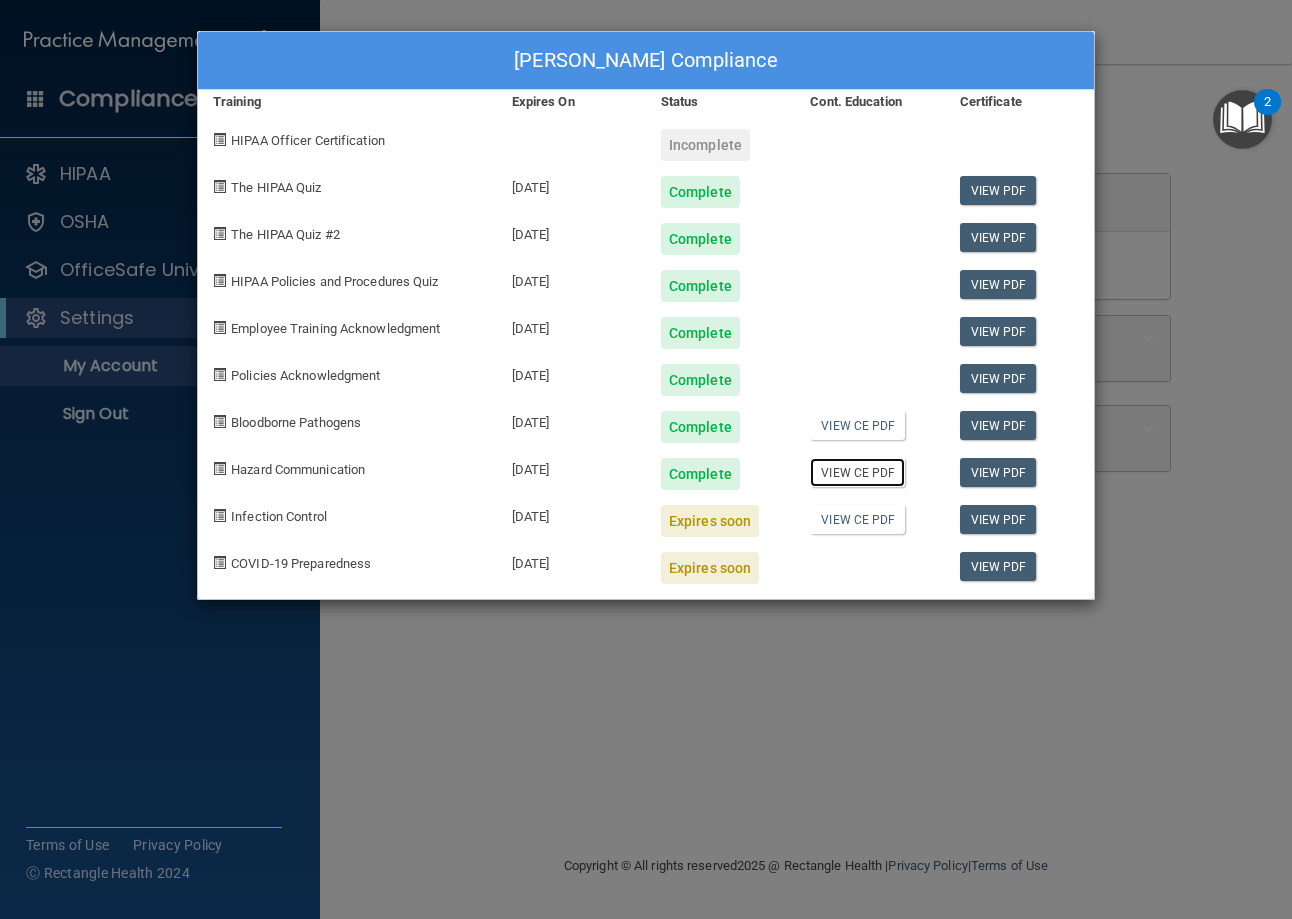 click on "View CE PDF" at bounding box center [857, 472] 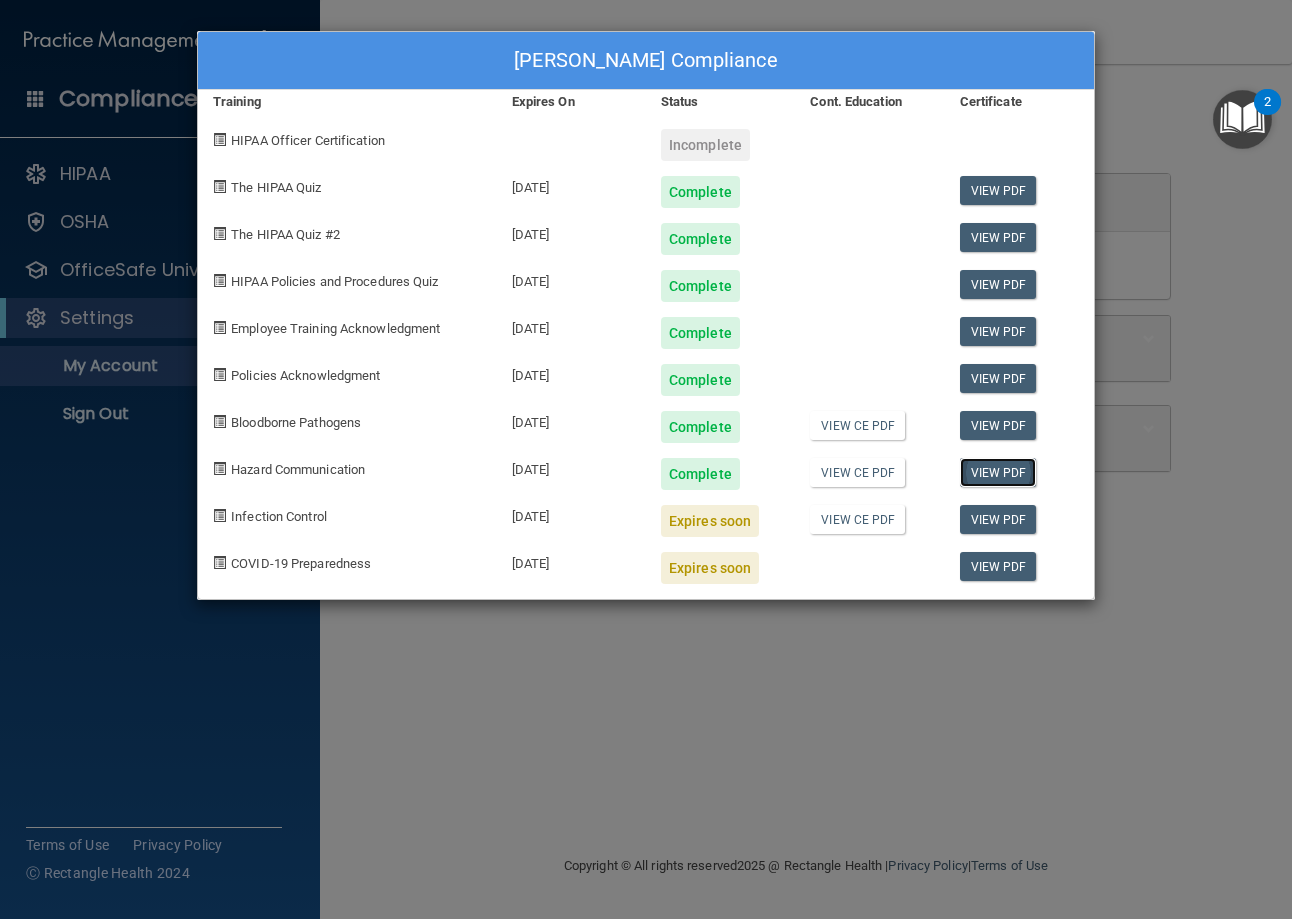 click on "View PDF" at bounding box center [998, 472] 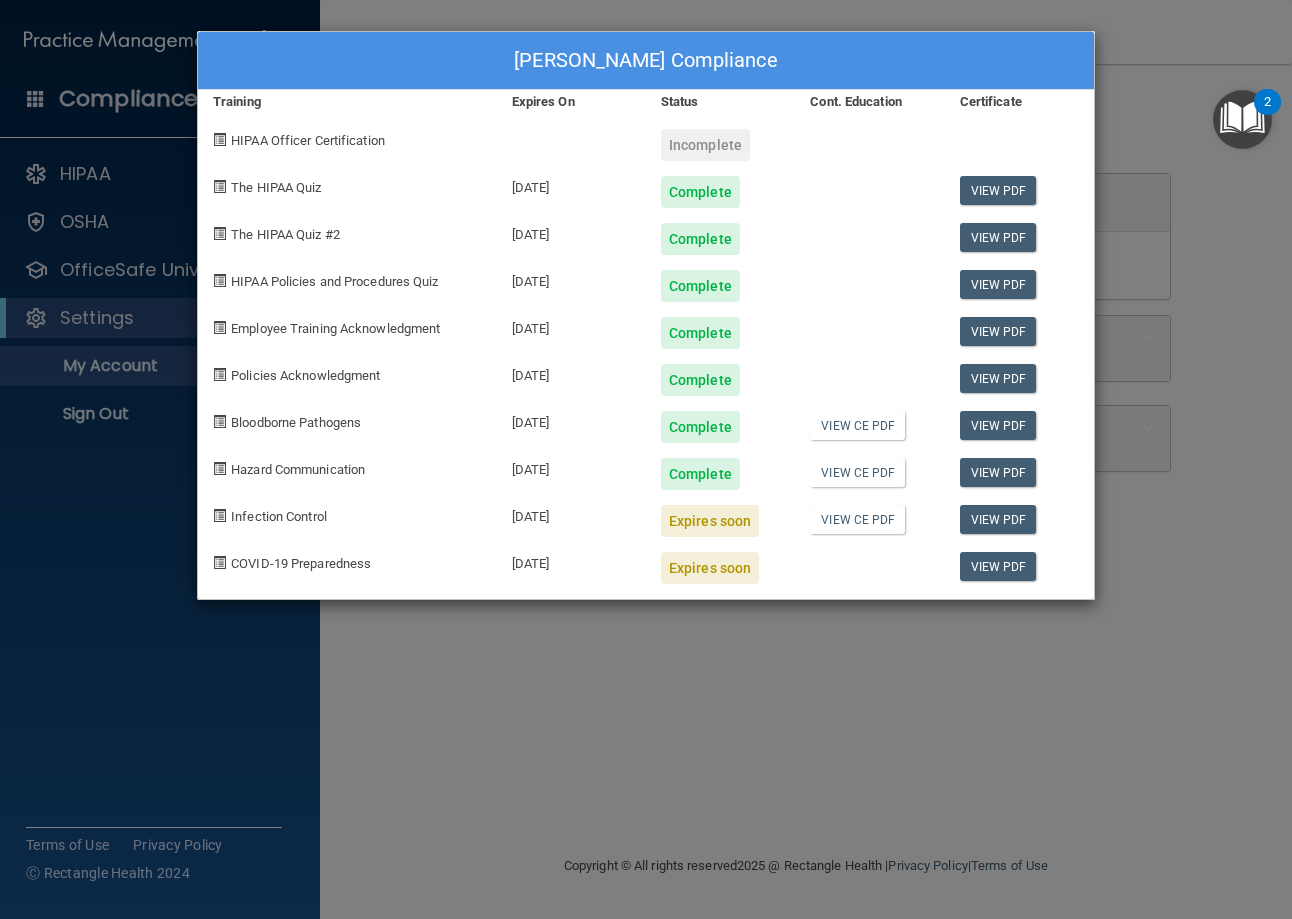 click on "Cresencia Quizon's Compliance      Training   Expires On   Status   Cont. Education   Certificate         HIPAA Officer Certification             Incomplete                      The HIPAA Quiz      07/28/2026       Complete              View PDF         The HIPAA Quiz #2      07/28/2026       Complete              View PDF         HIPAA Policies and Procedures Quiz      07/28/2026       Complete              View PDF         Employee Training Acknowledgment      07/28/2026       Complete              View PDF         Policies Acknowledgment      07/28/2026       Complete              View PDF         Bloodborne Pathogens      07/28/2026       Complete        View CE PDF       View PDF         Hazard Communication      07/28/2026       Complete        View CE PDF       View PDF         Infection Control      08/01/2025       Expires soon        View CE PDF       View PDF         COVID-19 Preparedness      08/01/2025       Expires soon              View PDF" at bounding box center (646, 459) 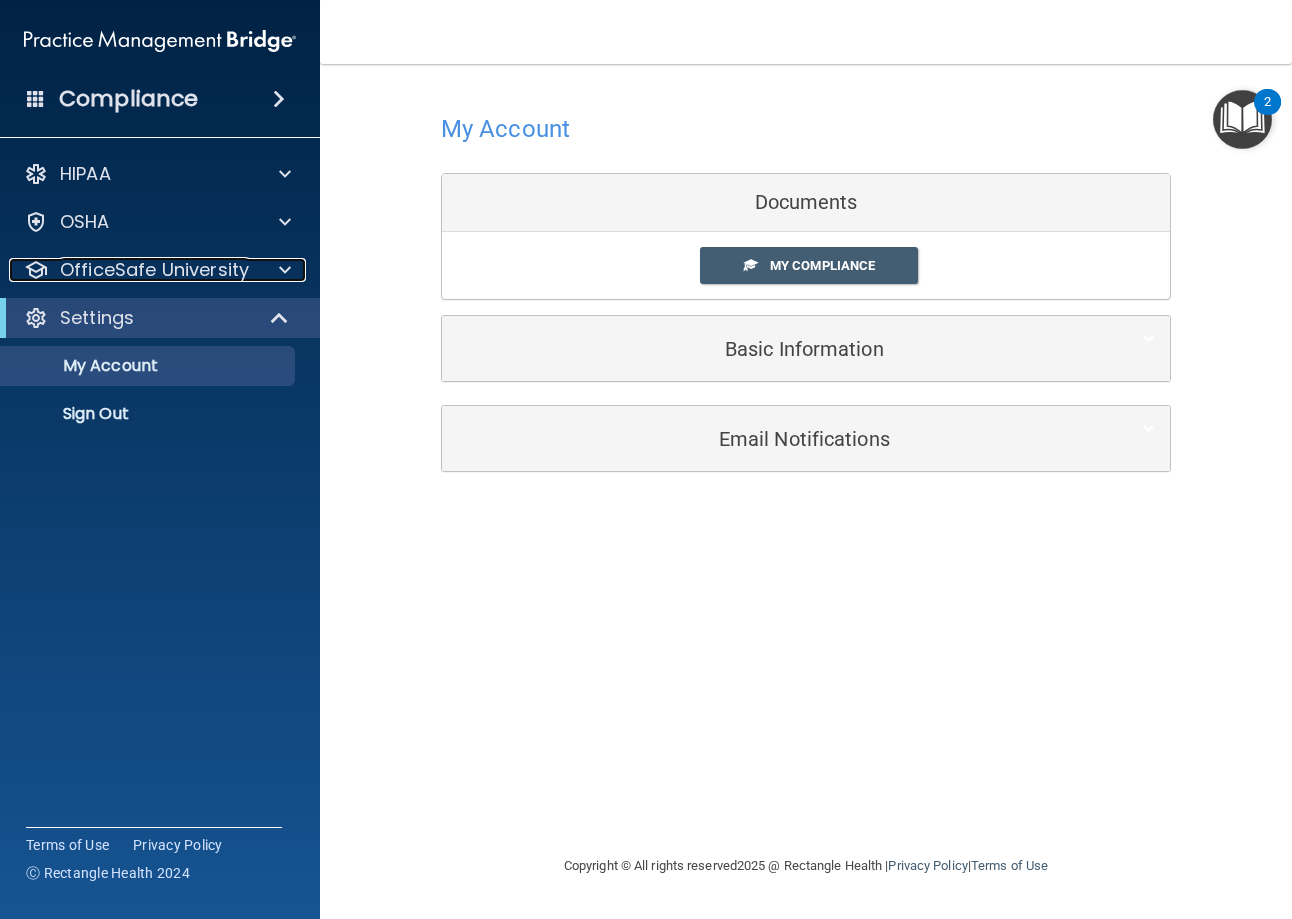 click on "OfficeSafe University" at bounding box center (154, 270) 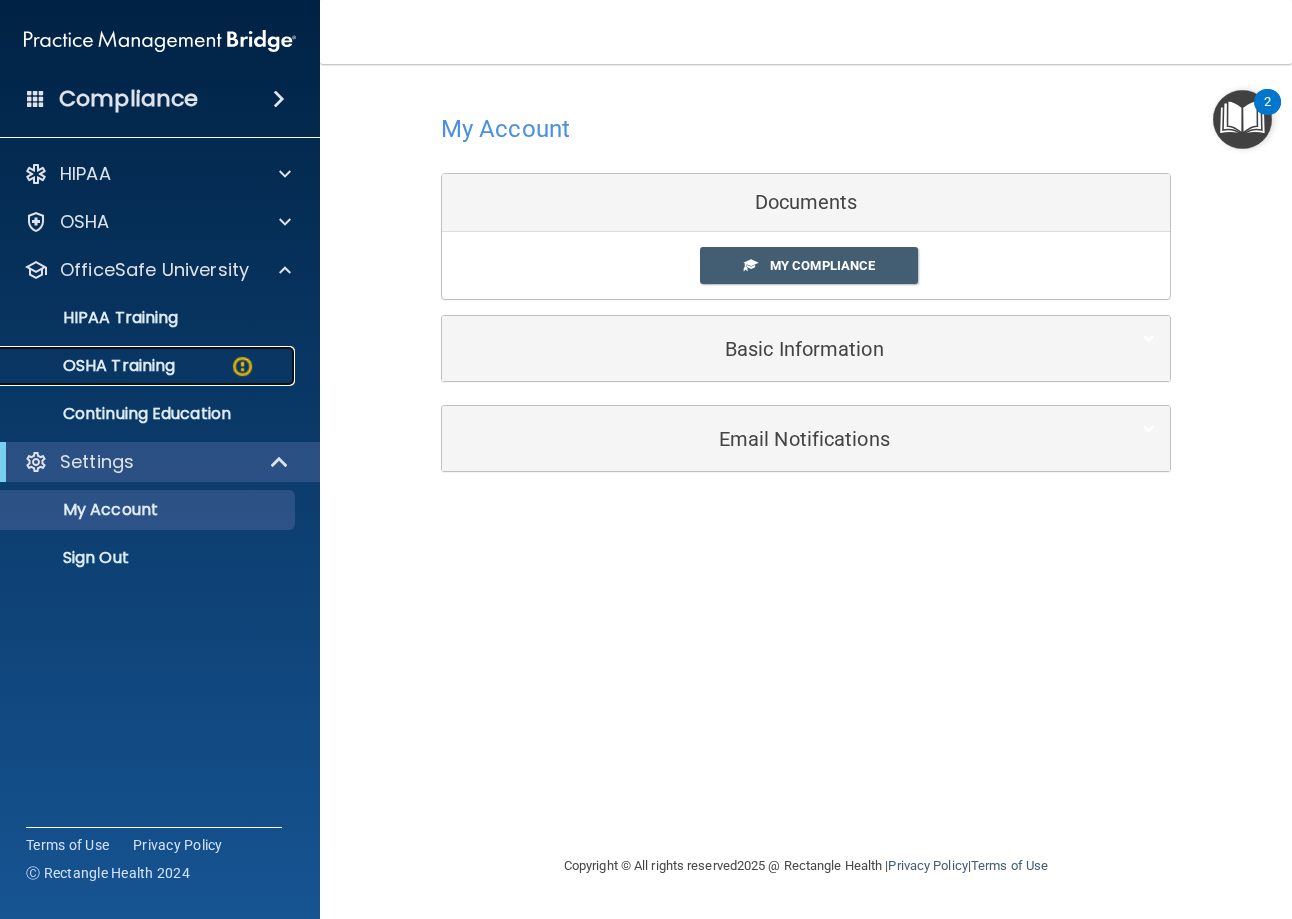 click on "OSHA Training" at bounding box center [94, 366] 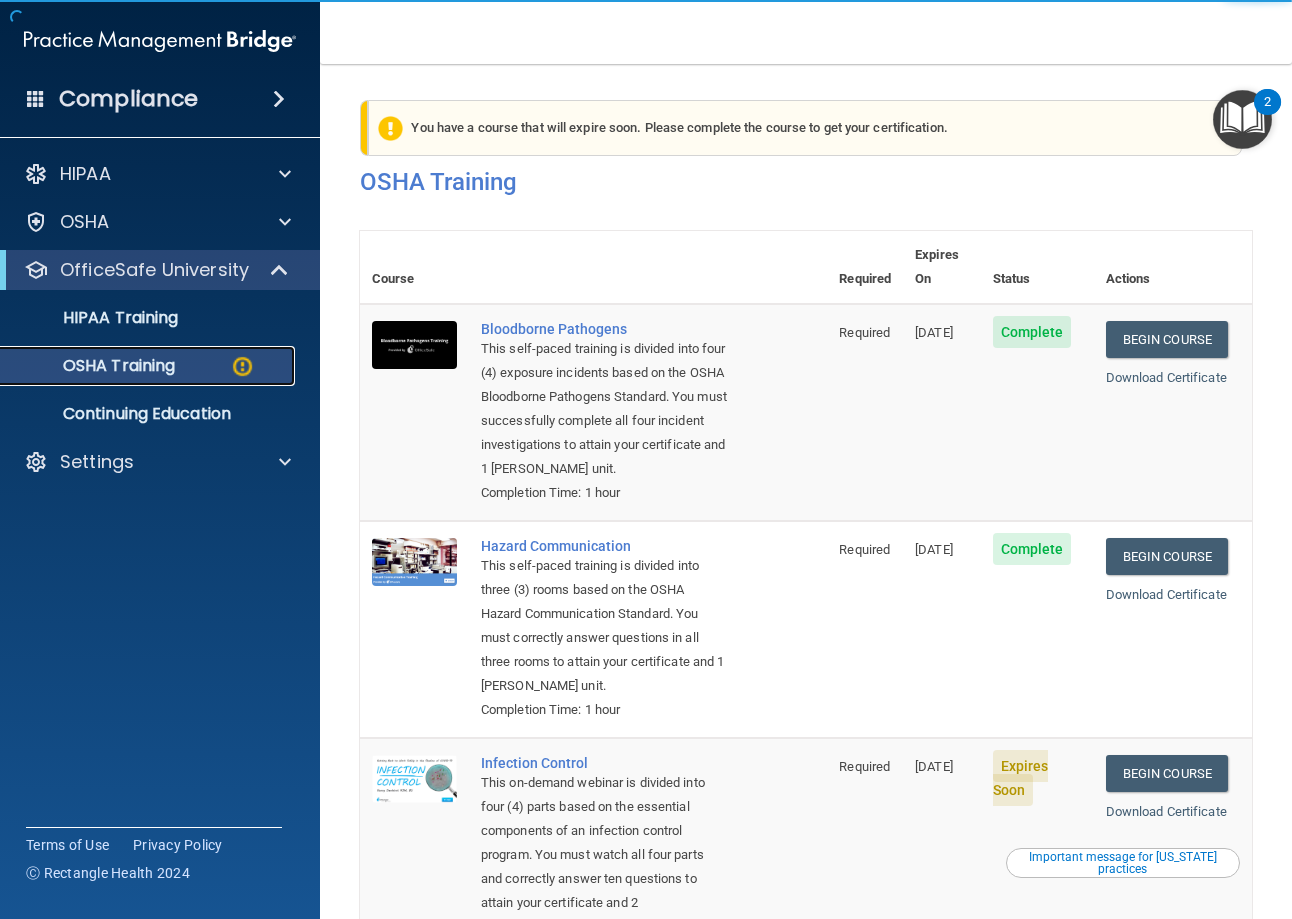 scroll, scrollTop: 372, scrollLeft: 0, axis: vertical 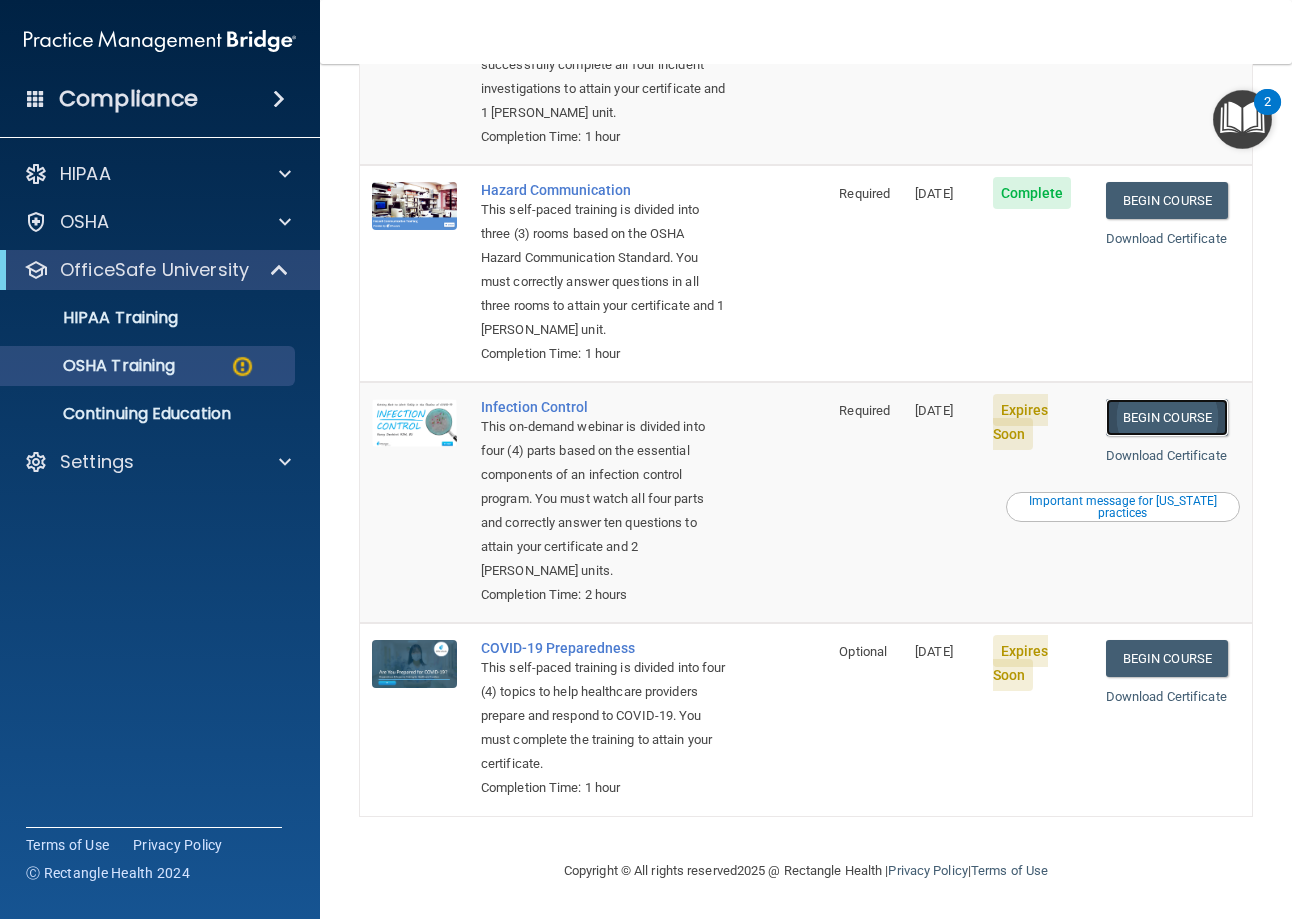 click on "Begin Course" at bounding box center [1167, 417] 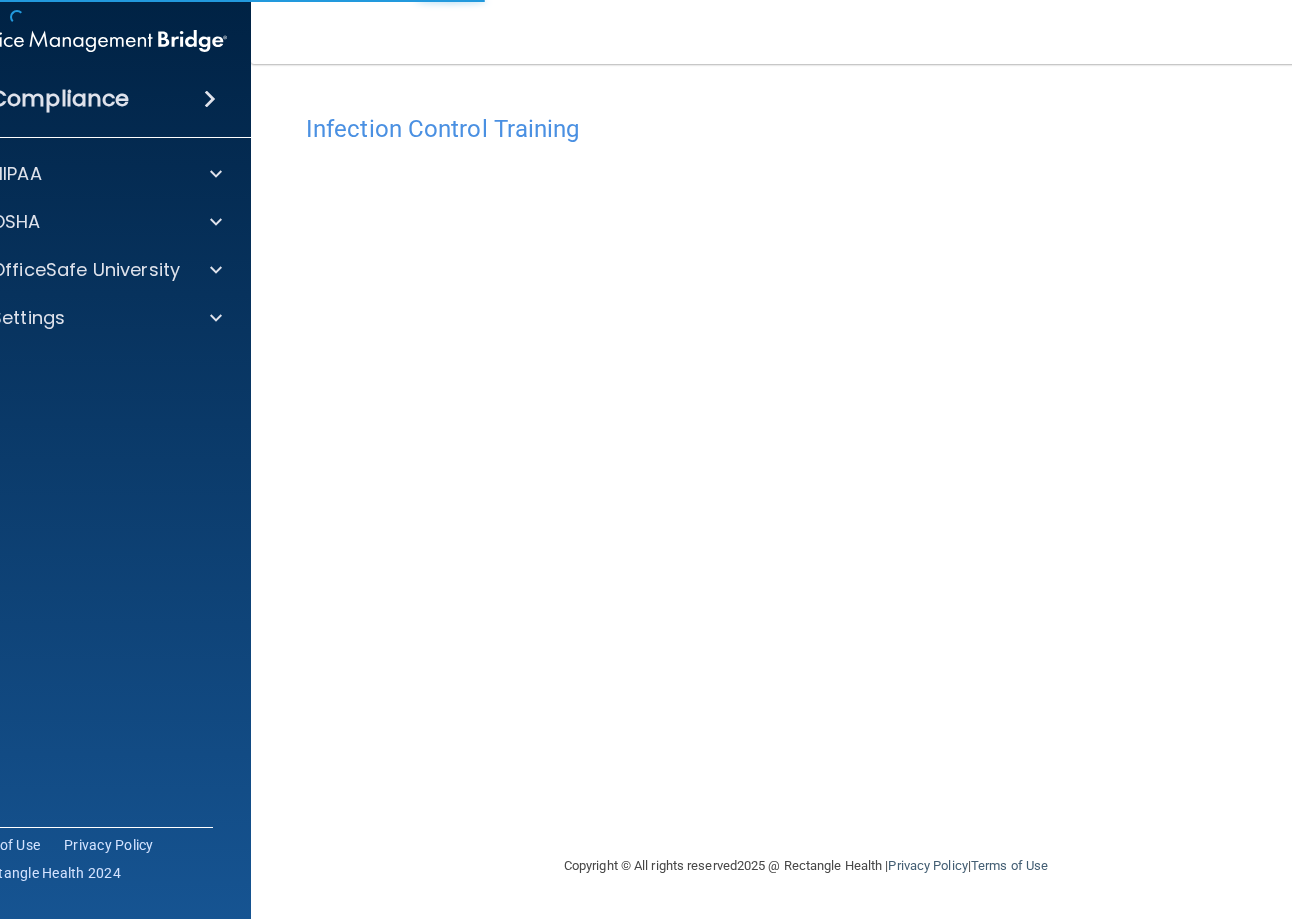 scroll, scrollTop: 0, scrollLeft: 0, axis: both 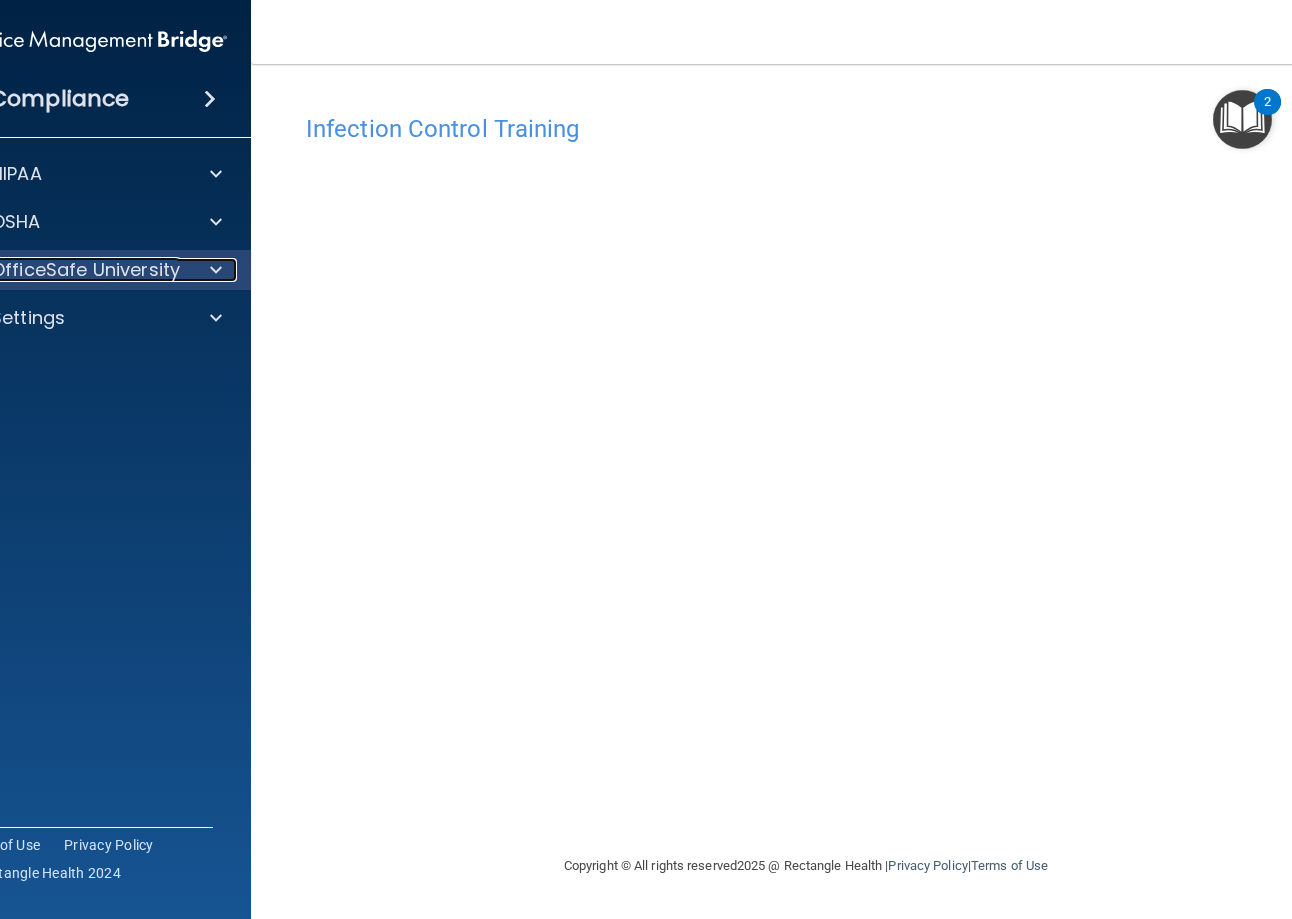click on "OfficeSafe University" at bounding box center (85, 270) 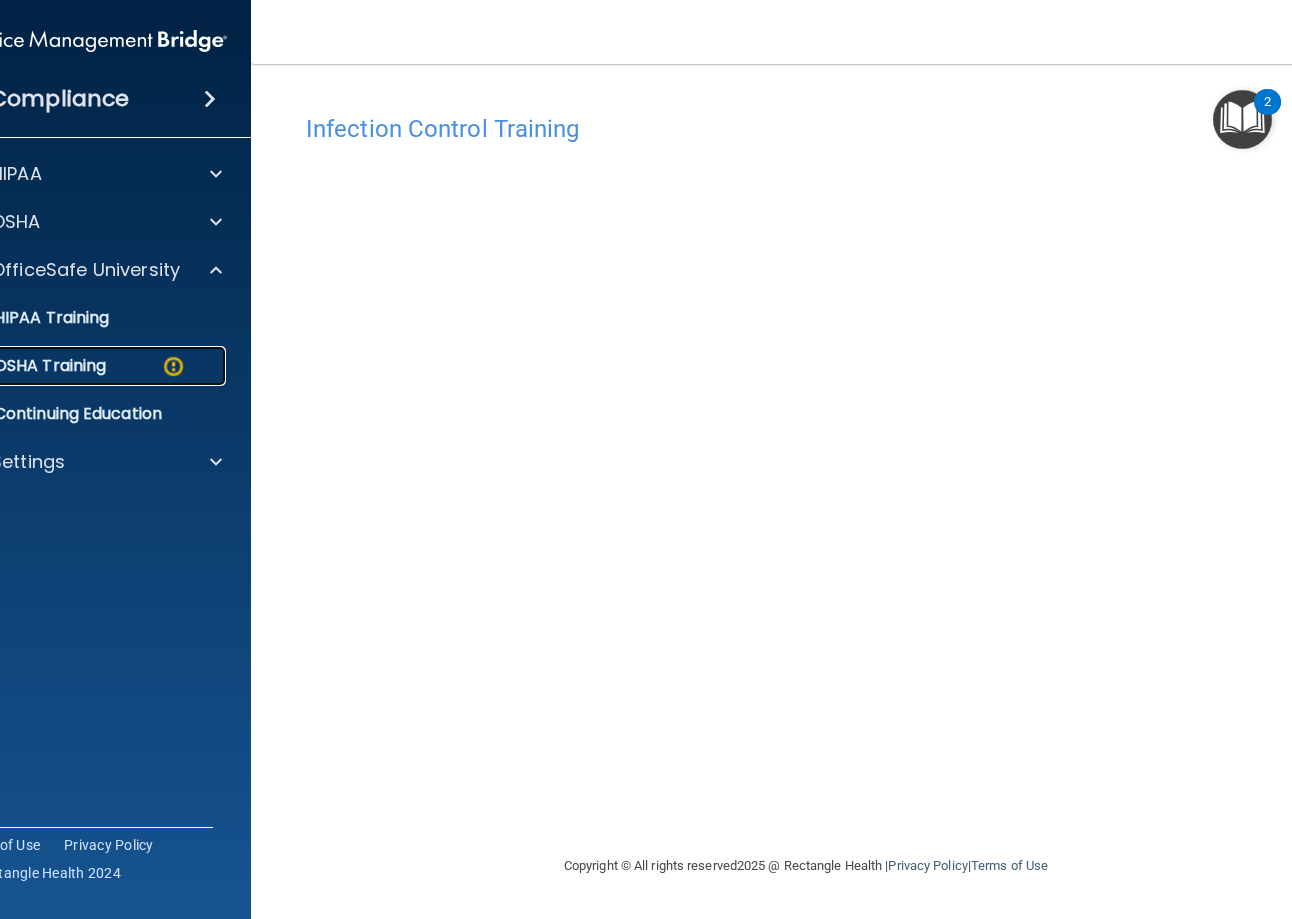 click on "OSHA Training" at bounding box center [25, 366] 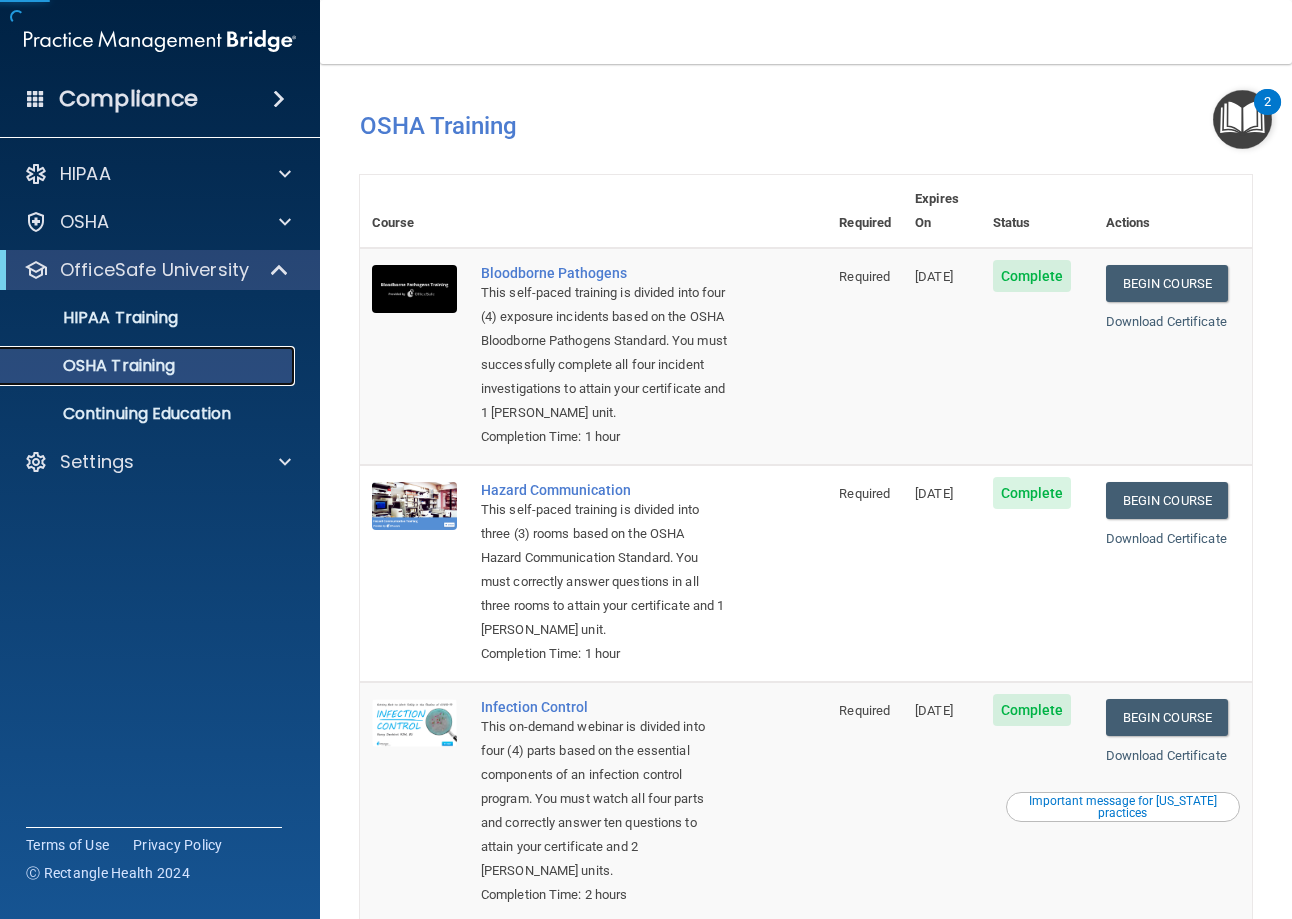 scroll, scrollTop: 316, scrollLeft: 0, axis: vertical 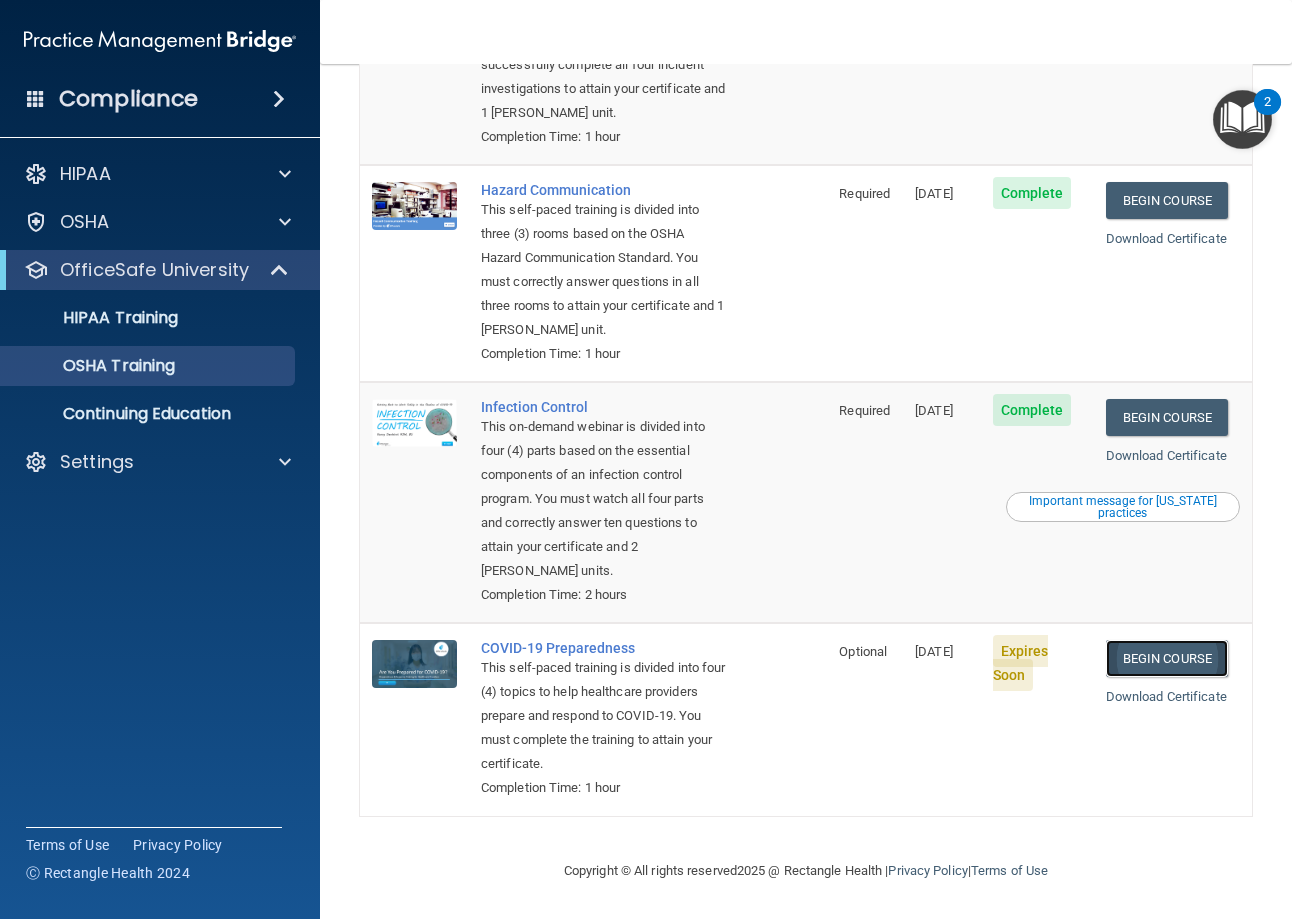 click on "Begin Course" at bounding box center [1167, 658] 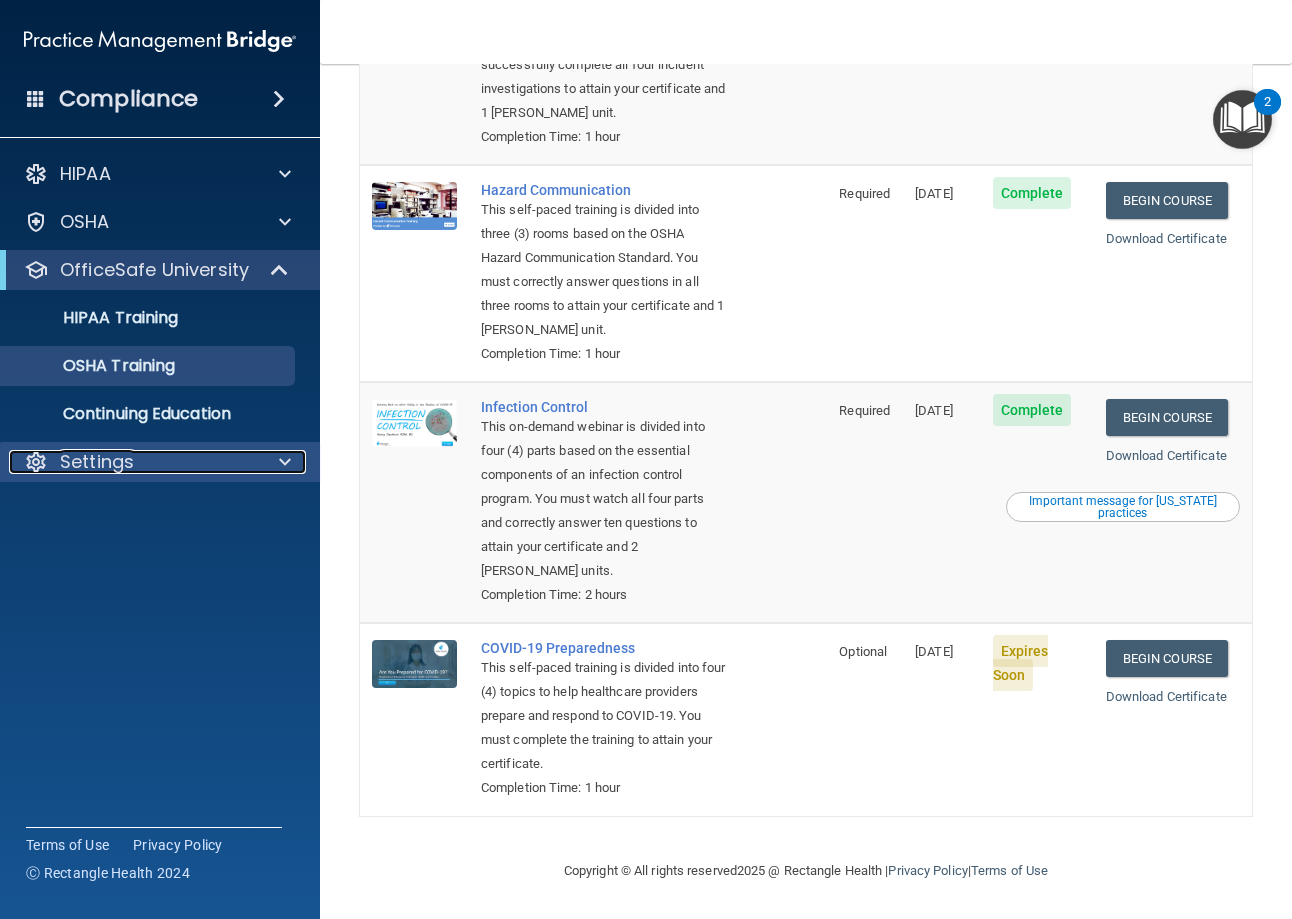 click on "Settings" at bounding box center (97, 462) 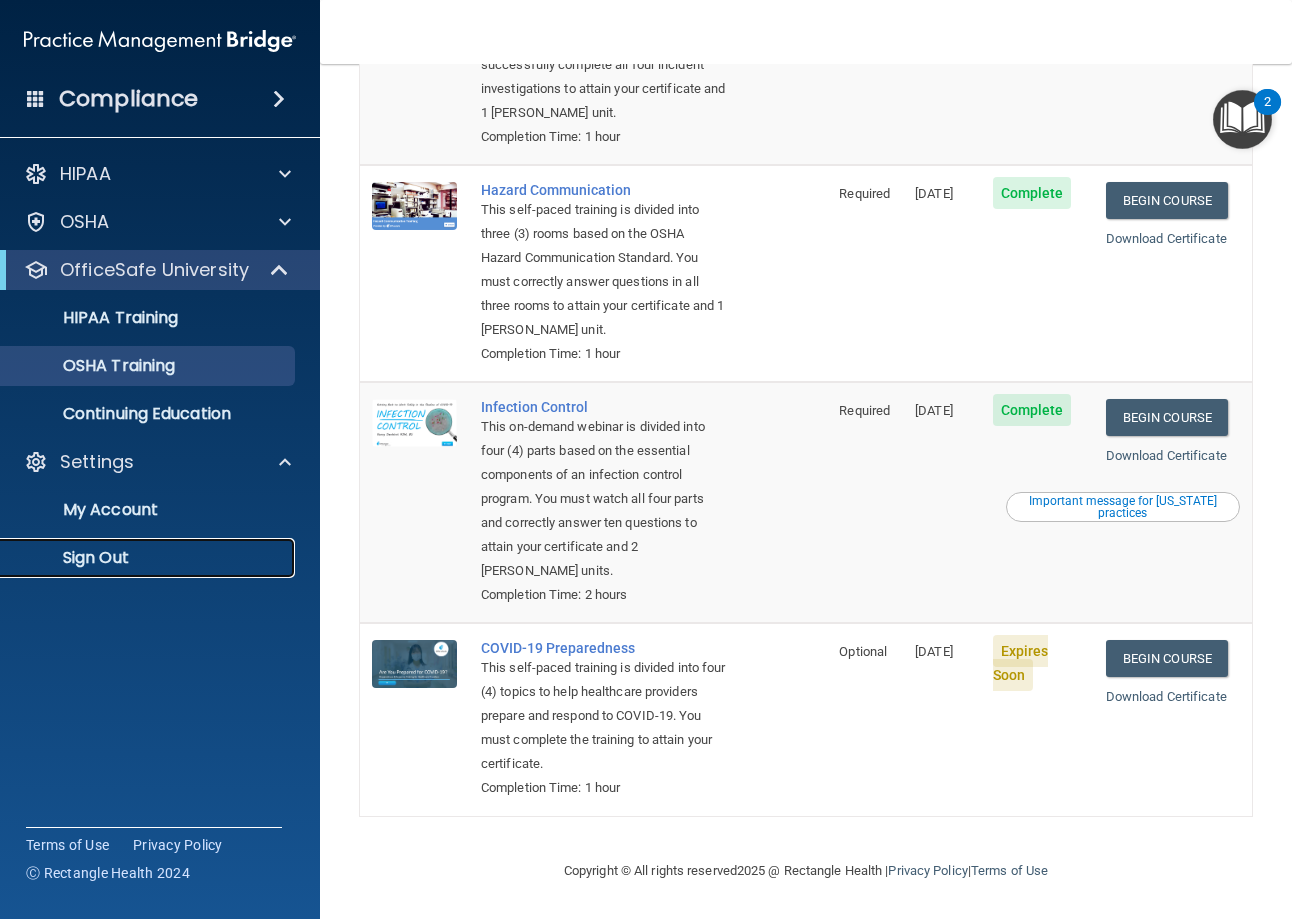 click on "Sign Out" at bounding box center [149, 558] 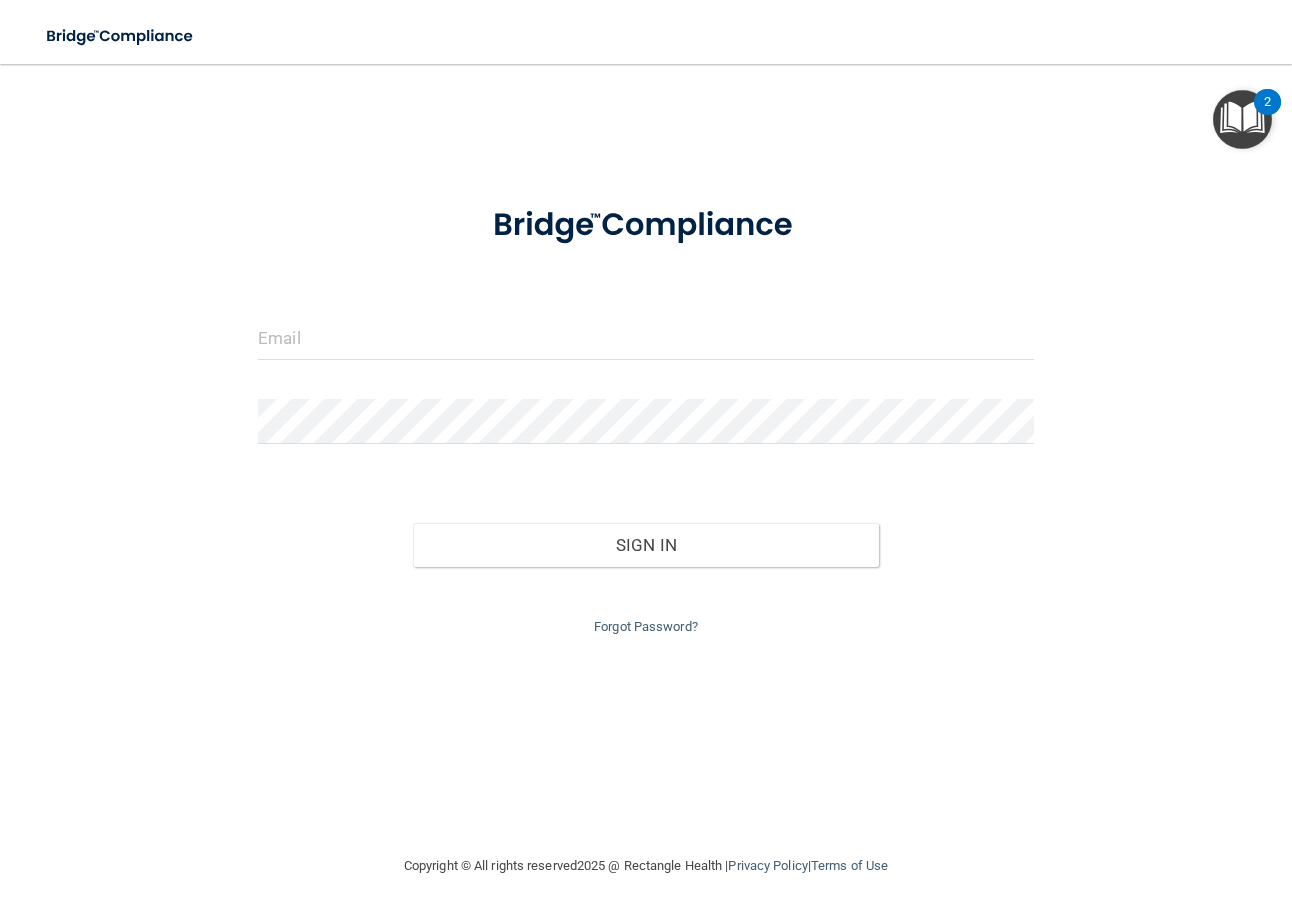 scroll, scrollTop: 0, scrollLeft: 0, axis: both 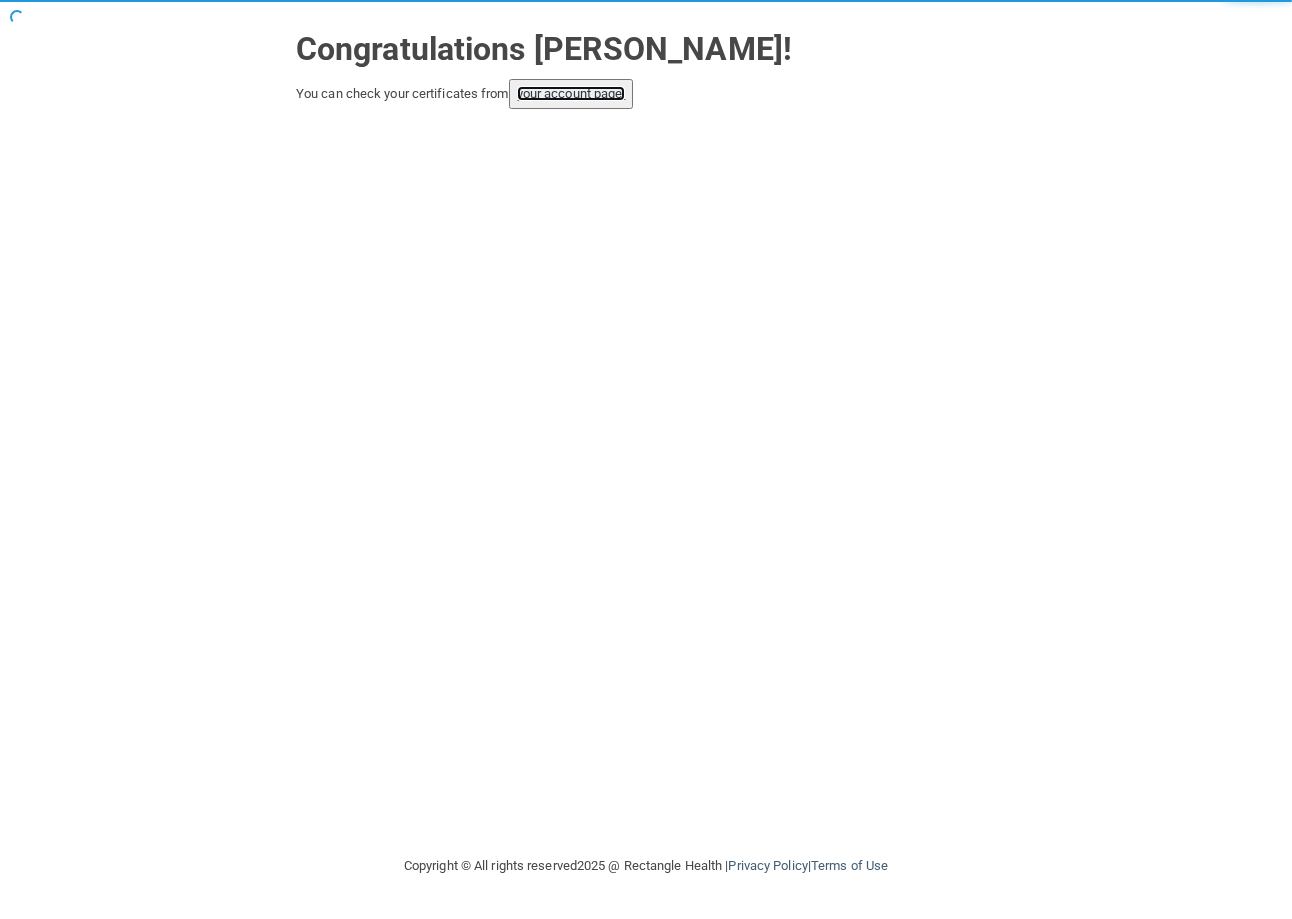 click on "your account page!" at bounding box center (571, 93) 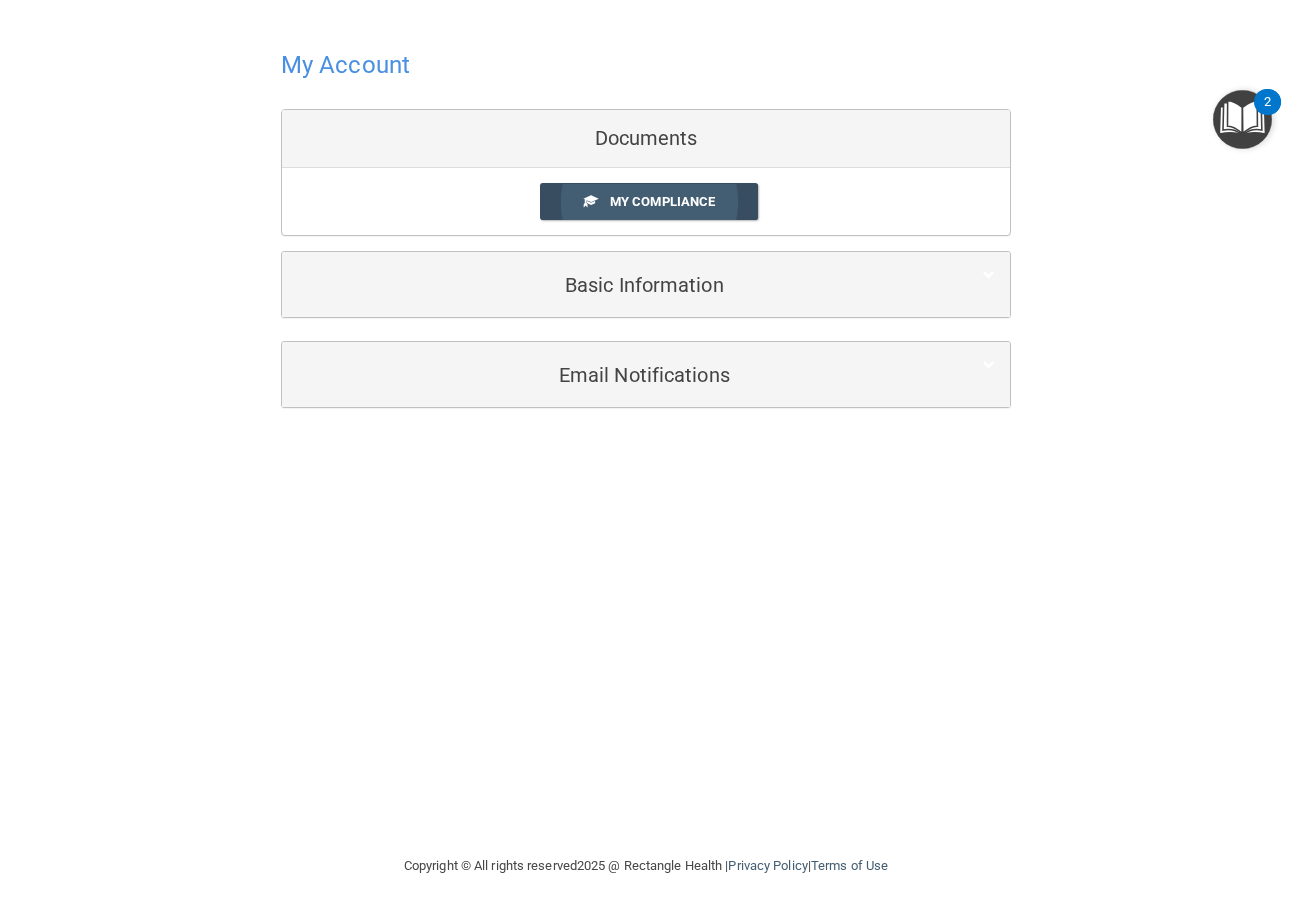 click on "My Compliance" at bounding box center [649, 201] 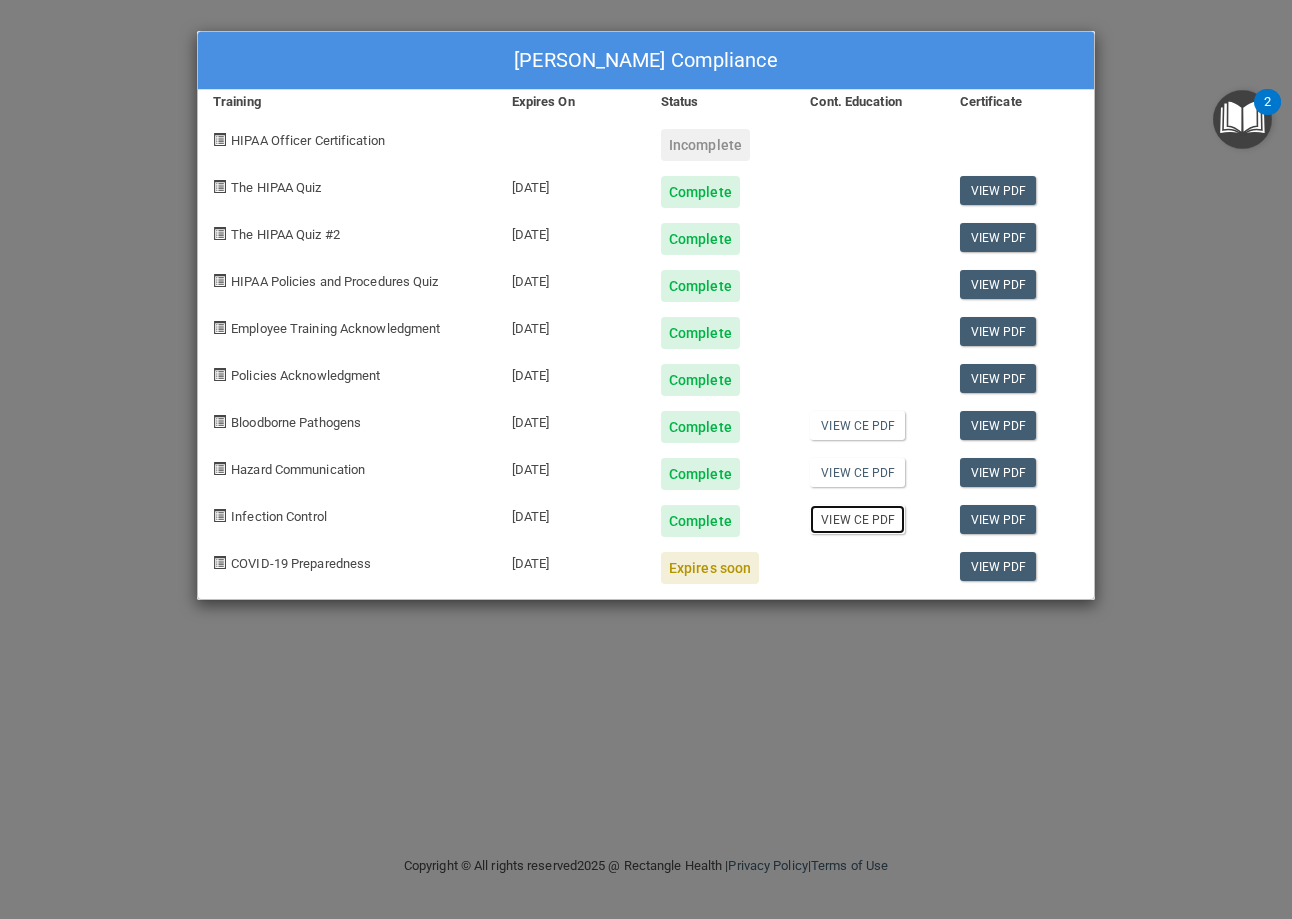 click on "View CE PDF" at bounding box center [857, 519] 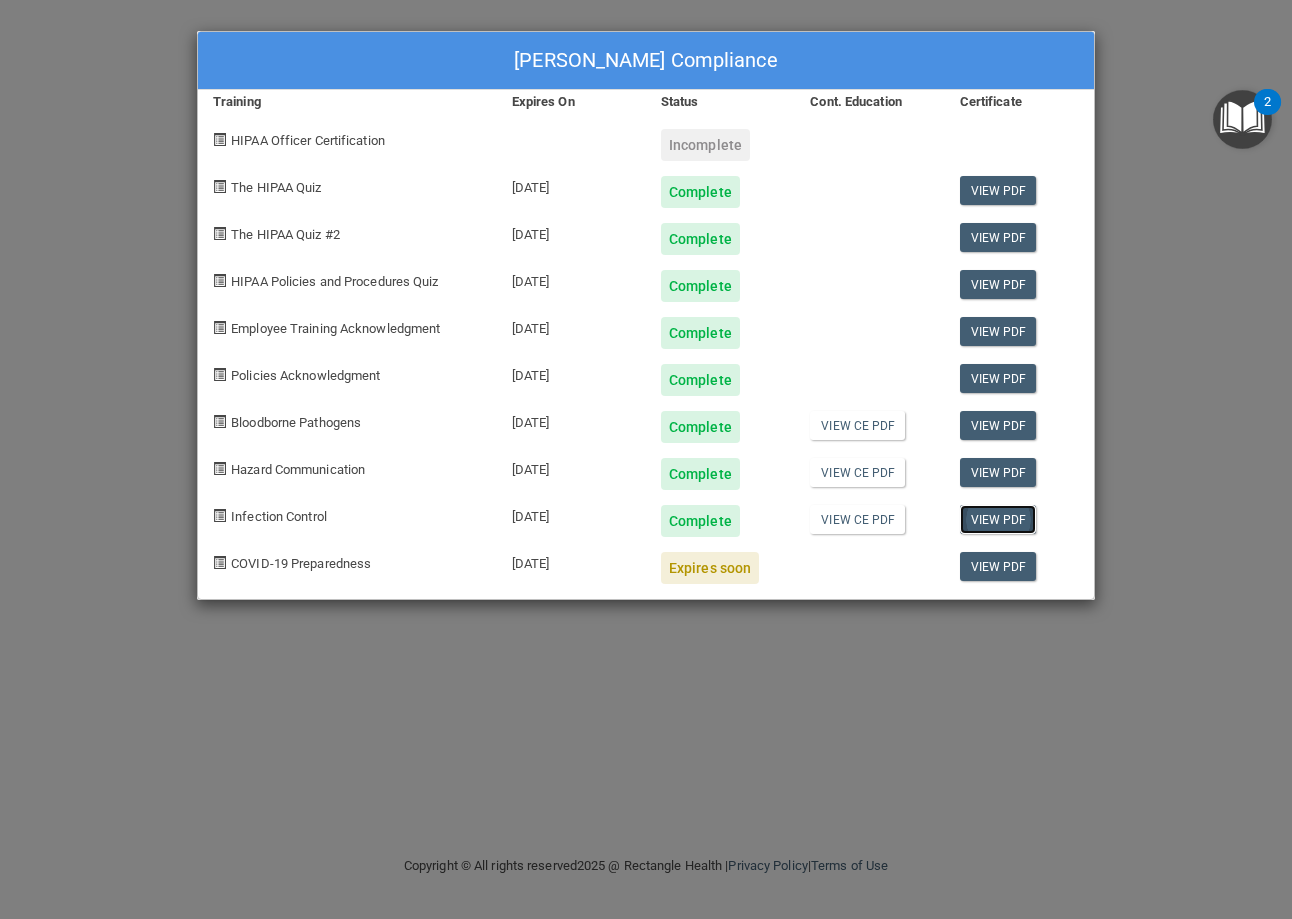 click on "View PDF" at bounding box center (998, 519) 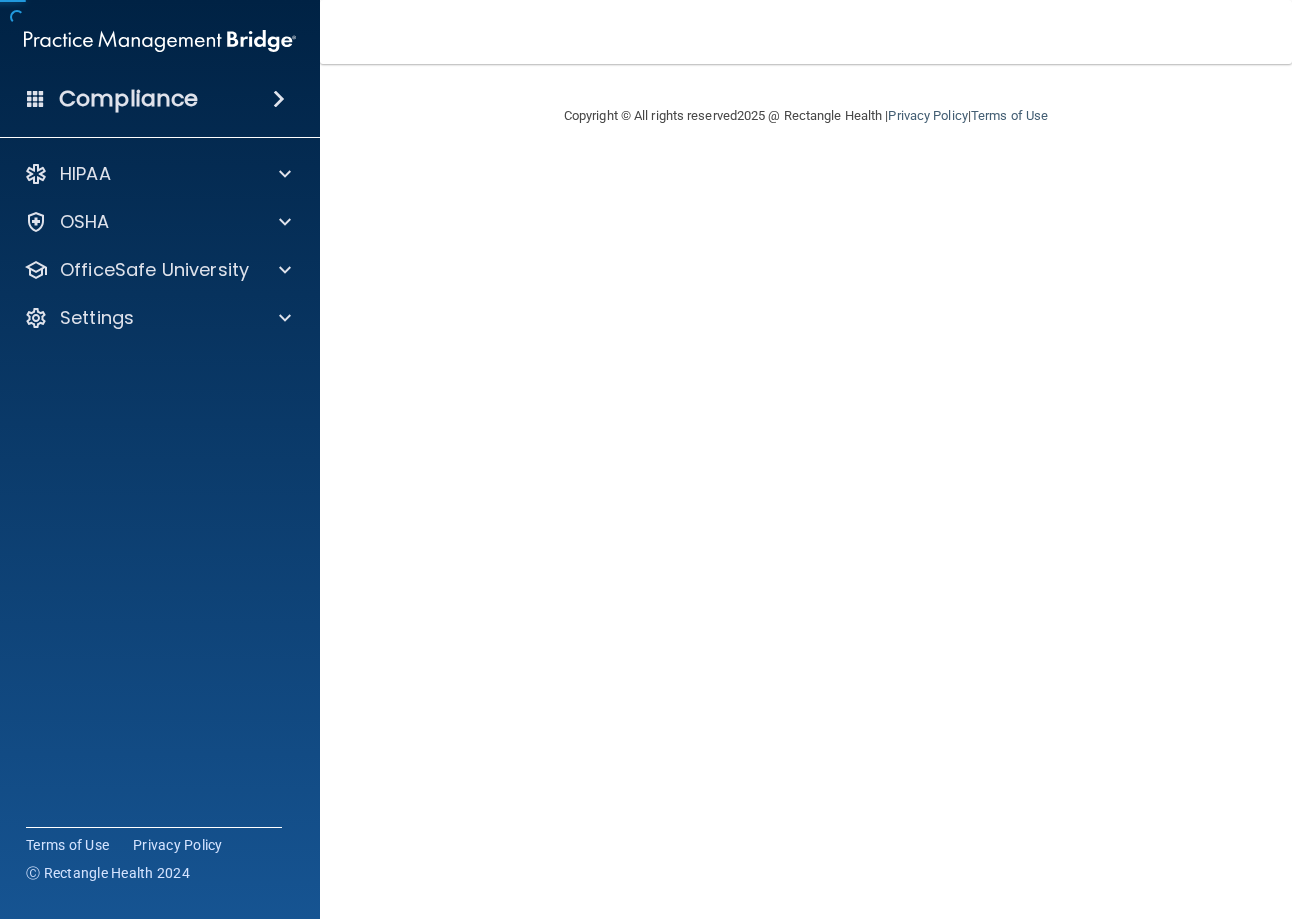 scroll, scrollTop: 0, scrollLeft: 0, axis: both 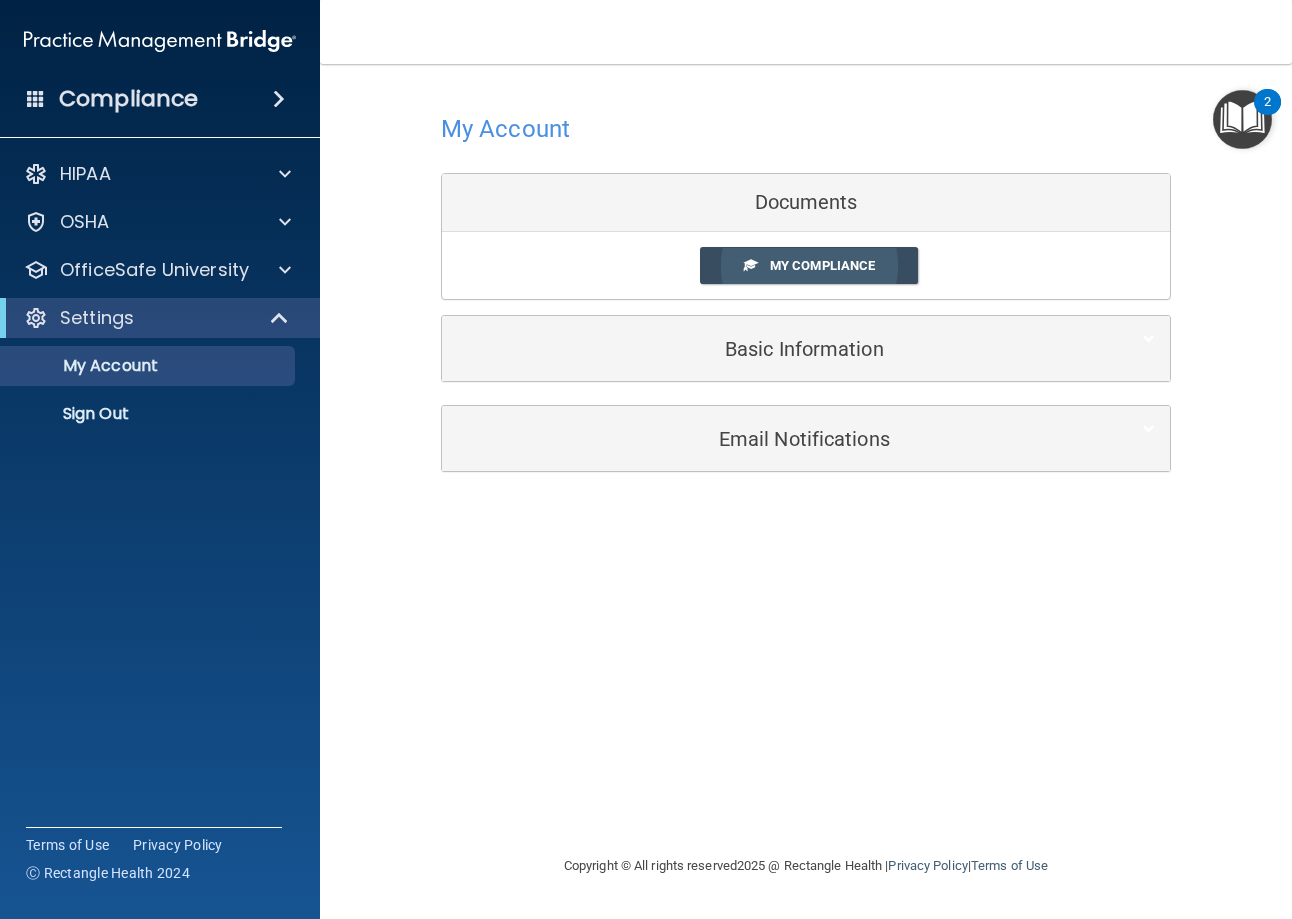 click on "My Compliance" at bounding box center (822, 265) 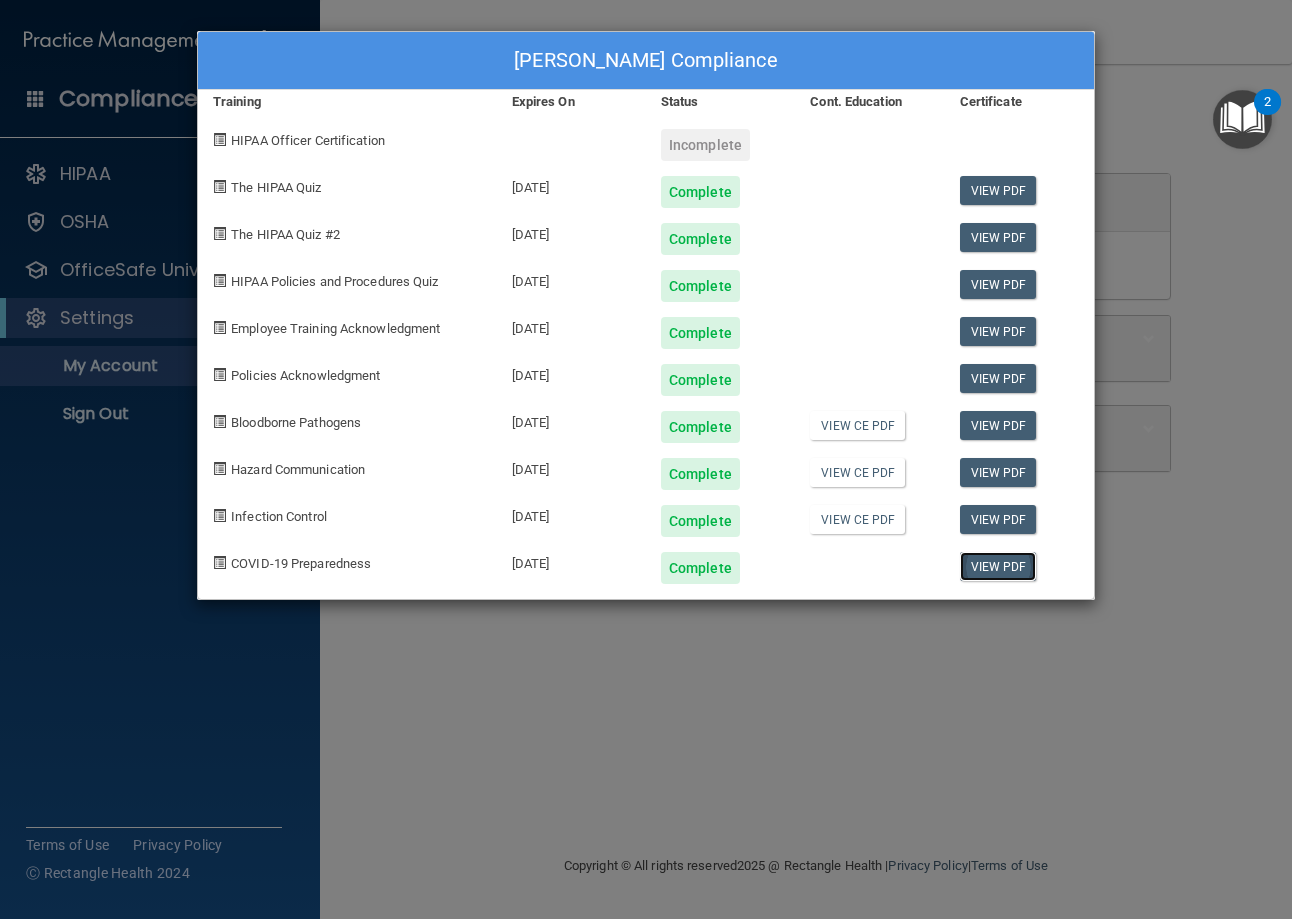 click on "View PDF" at bounding box center (998, 566) 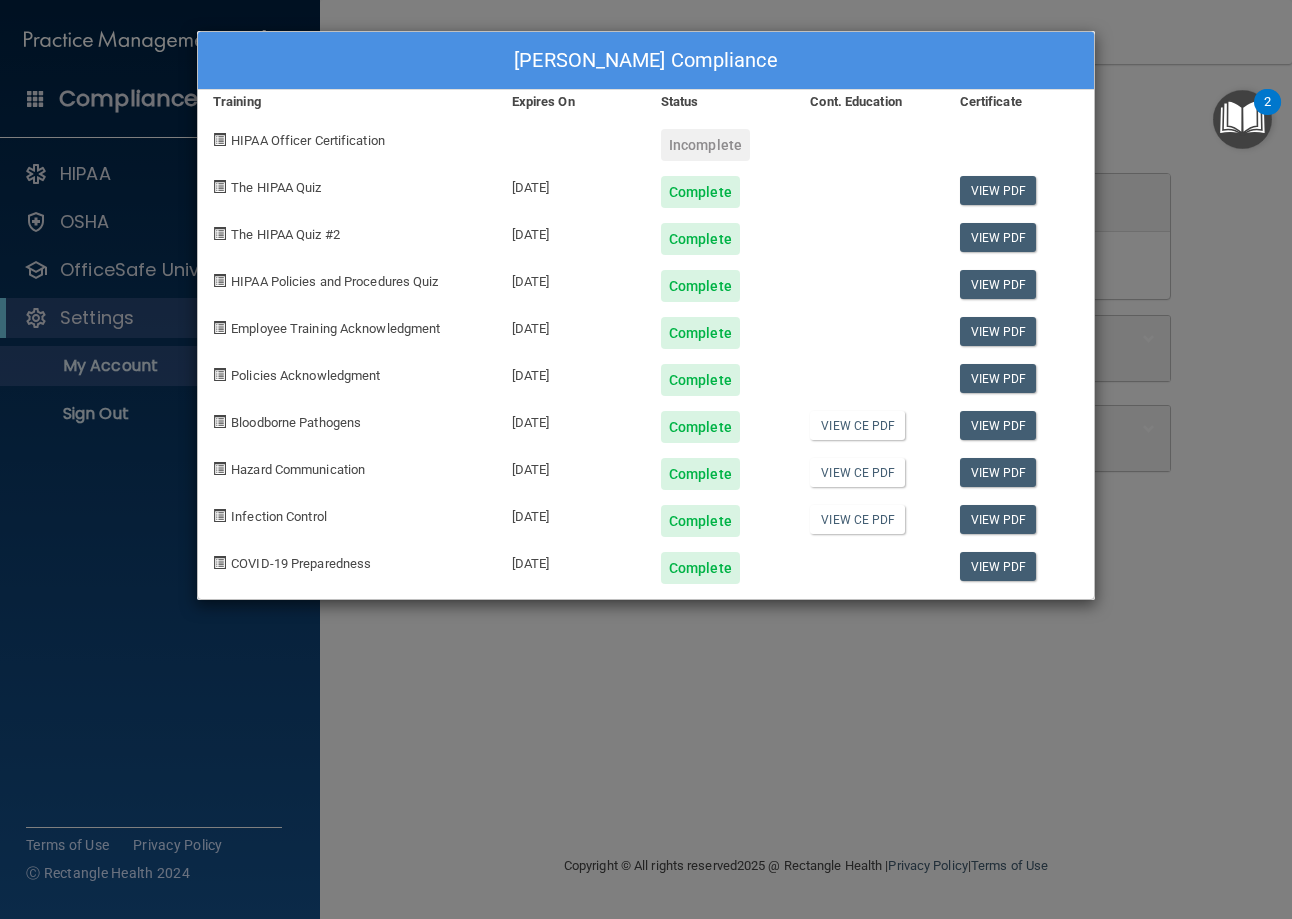 click on "[PERSON_NAME] Compliance      Training   Expires On   Status   Cont. Education   Certificate         HIPAA Officer Certification             Incomplete                      The HIPAA Quiz      [DATE]       Complete              View PDF         The HIPAA Quiz #2      [DATE]       Complete              View PDF         HIPAA Policies and Procedures Quiz      [DATE]       Complete              View PDF         Employee Training Acknowledgment      [DATE]       Complete              View PDF         Policies Acknowledgment      [DATE]       Complete              View PDF         Bloodborne Pathogens      [DATE]       Complete        View CE PDF       View PDF         Hazard Communication      [DATE]       Complete        View CE PDF       View PDF         Infection Control      [DATE]       Complete        View CE PDF       View PDF         COVID-19 Preparedness      [DATE]       Complete              View PDF" at bounding box center [646, 459] 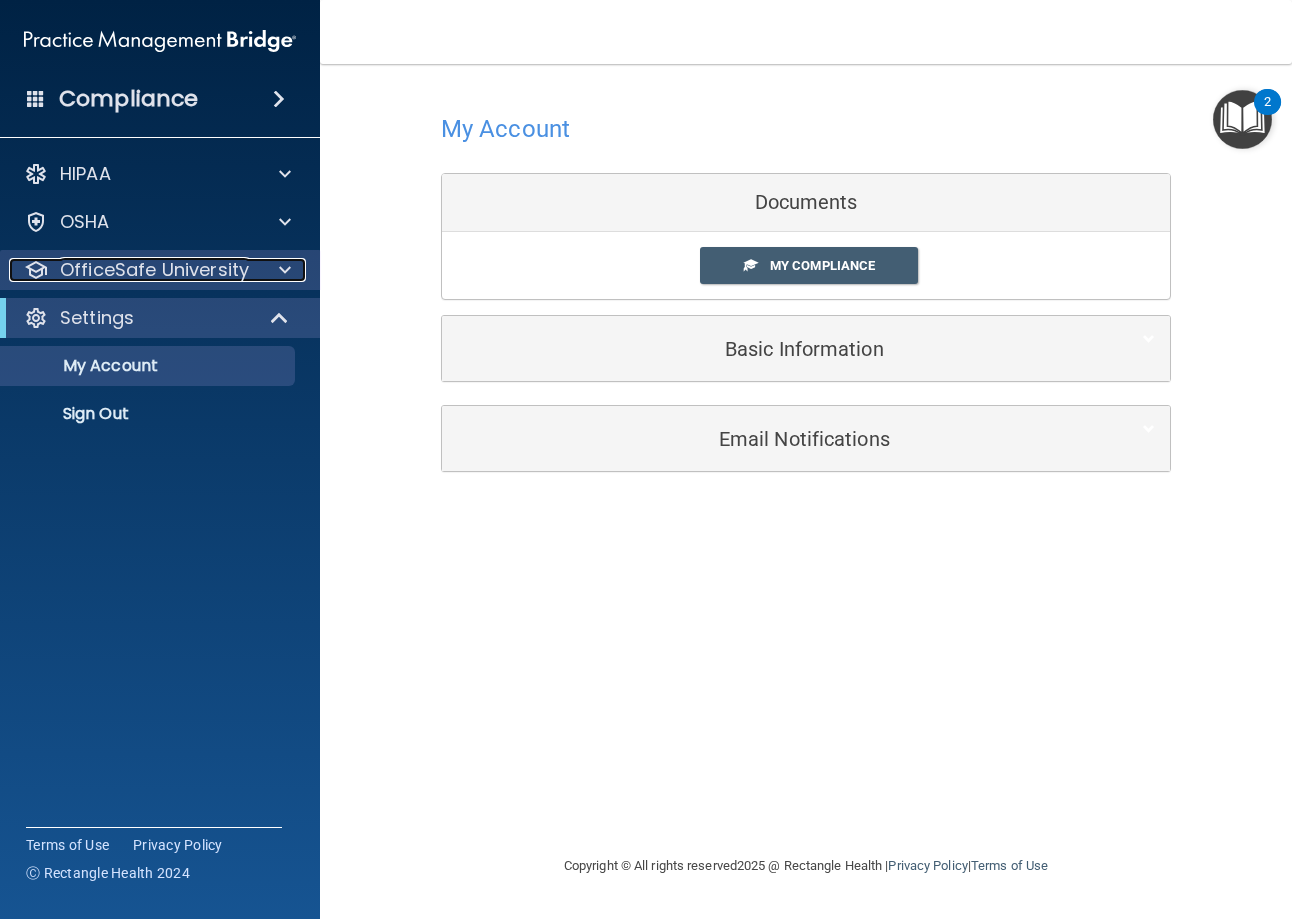 click on "OfficeSafe University" at bounding box center [154, 270] 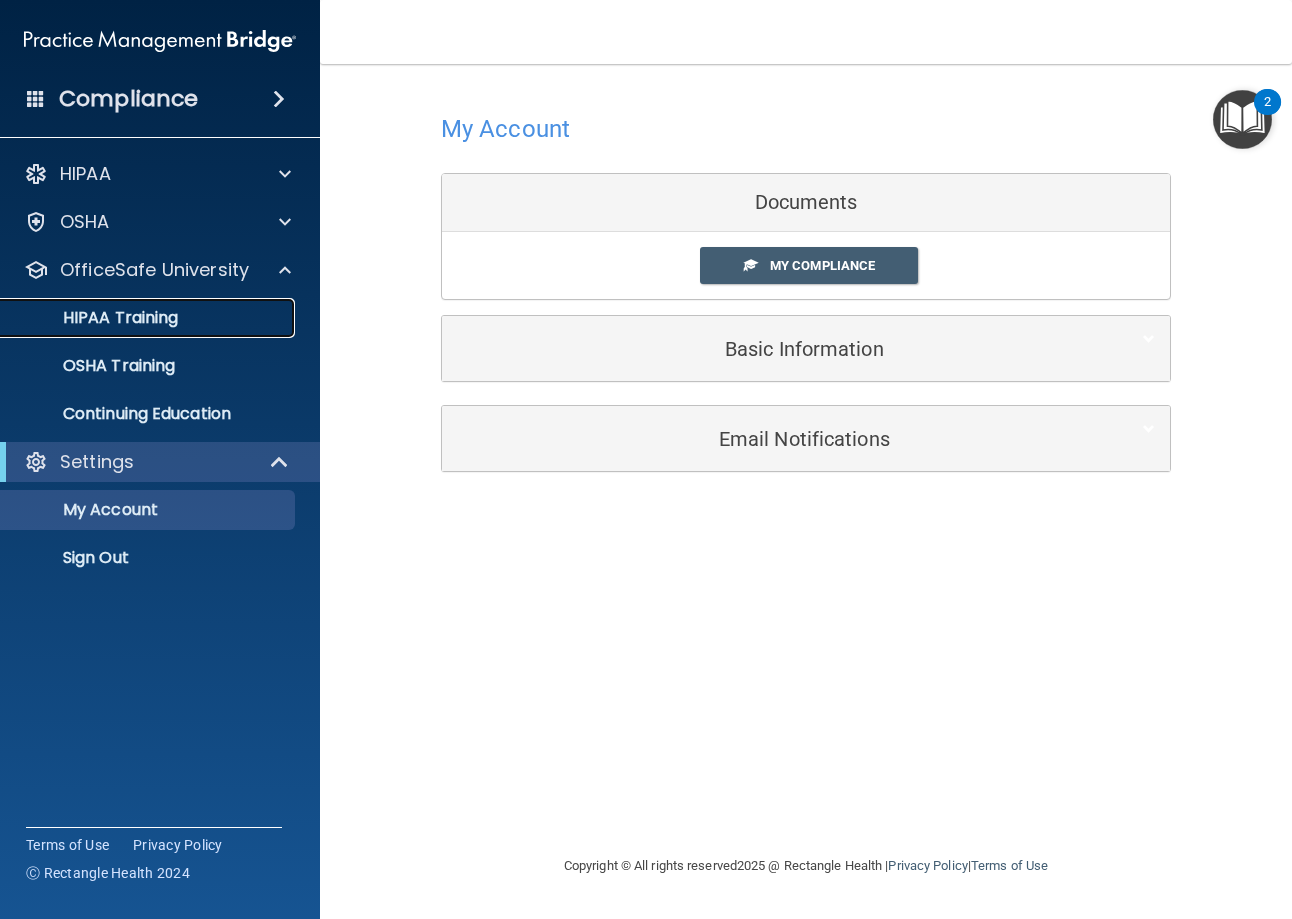 click on "HIPAA Training" at bounding box center (95, 318) 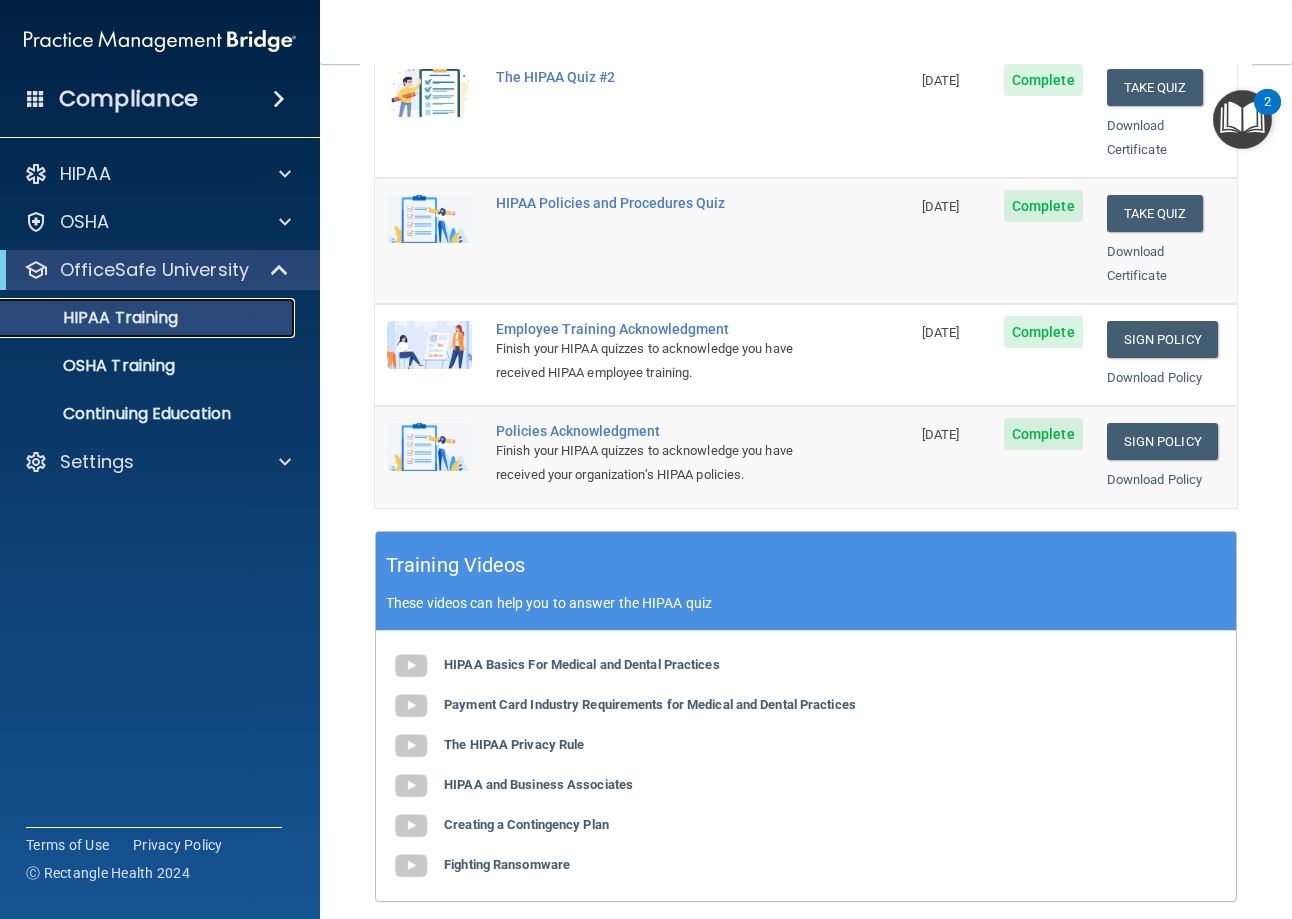 scroll, scrollTop: 180, scrollLeft: 0, axis: vertical 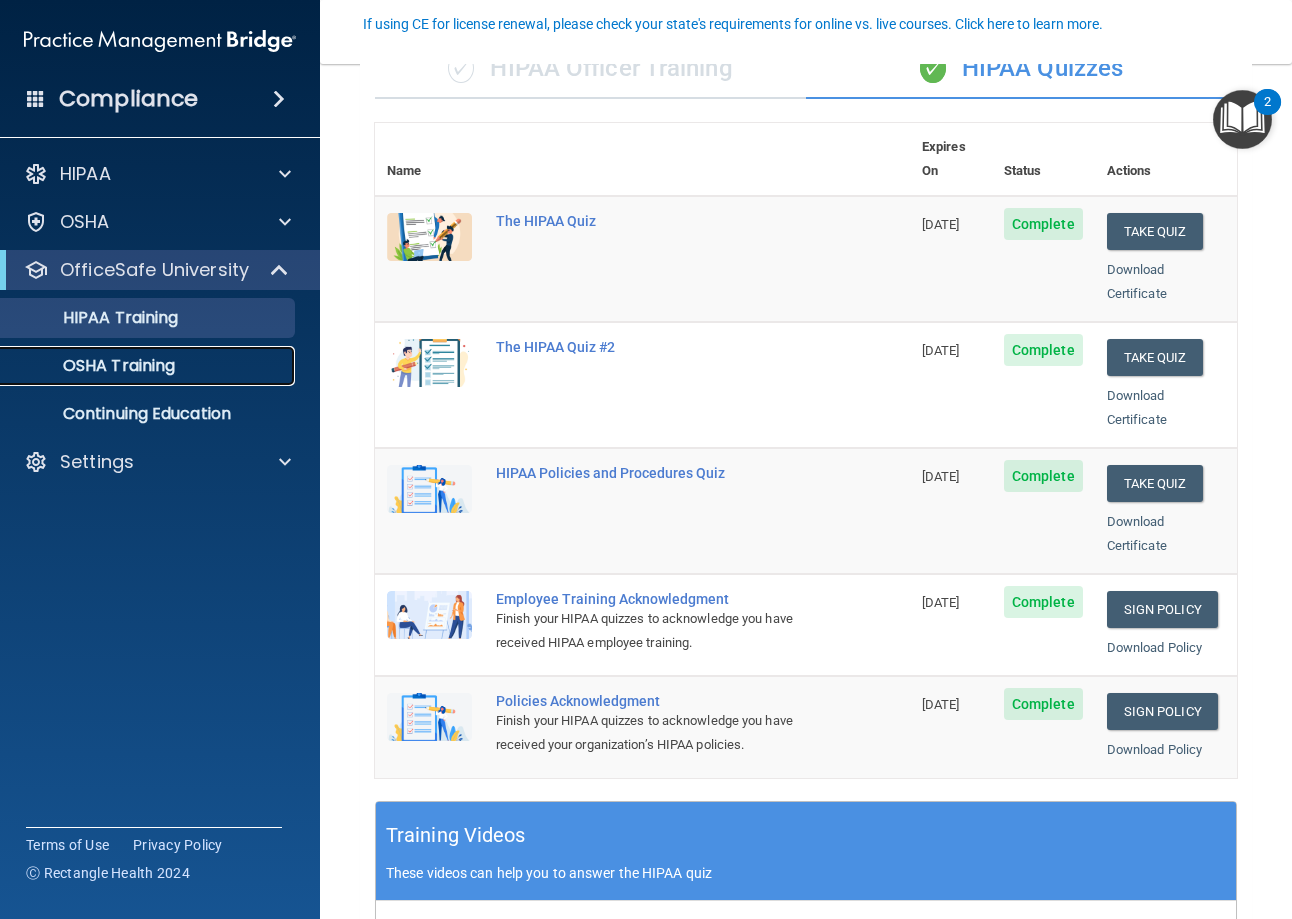 click on "OSHA Training" at bounding box center [94, 366] 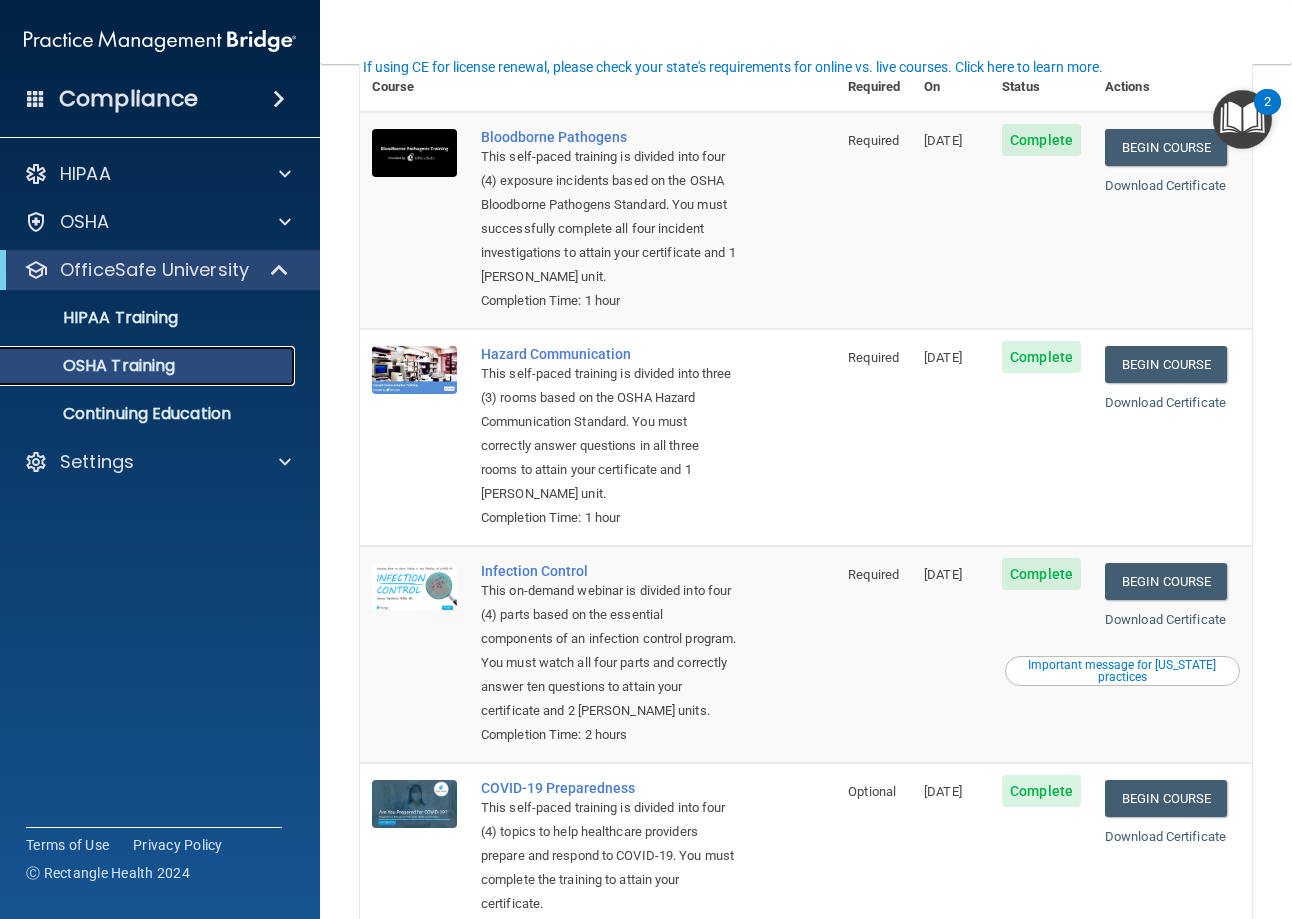 scroll, scrollTop: 0, scrollLeft: 0, axis: both 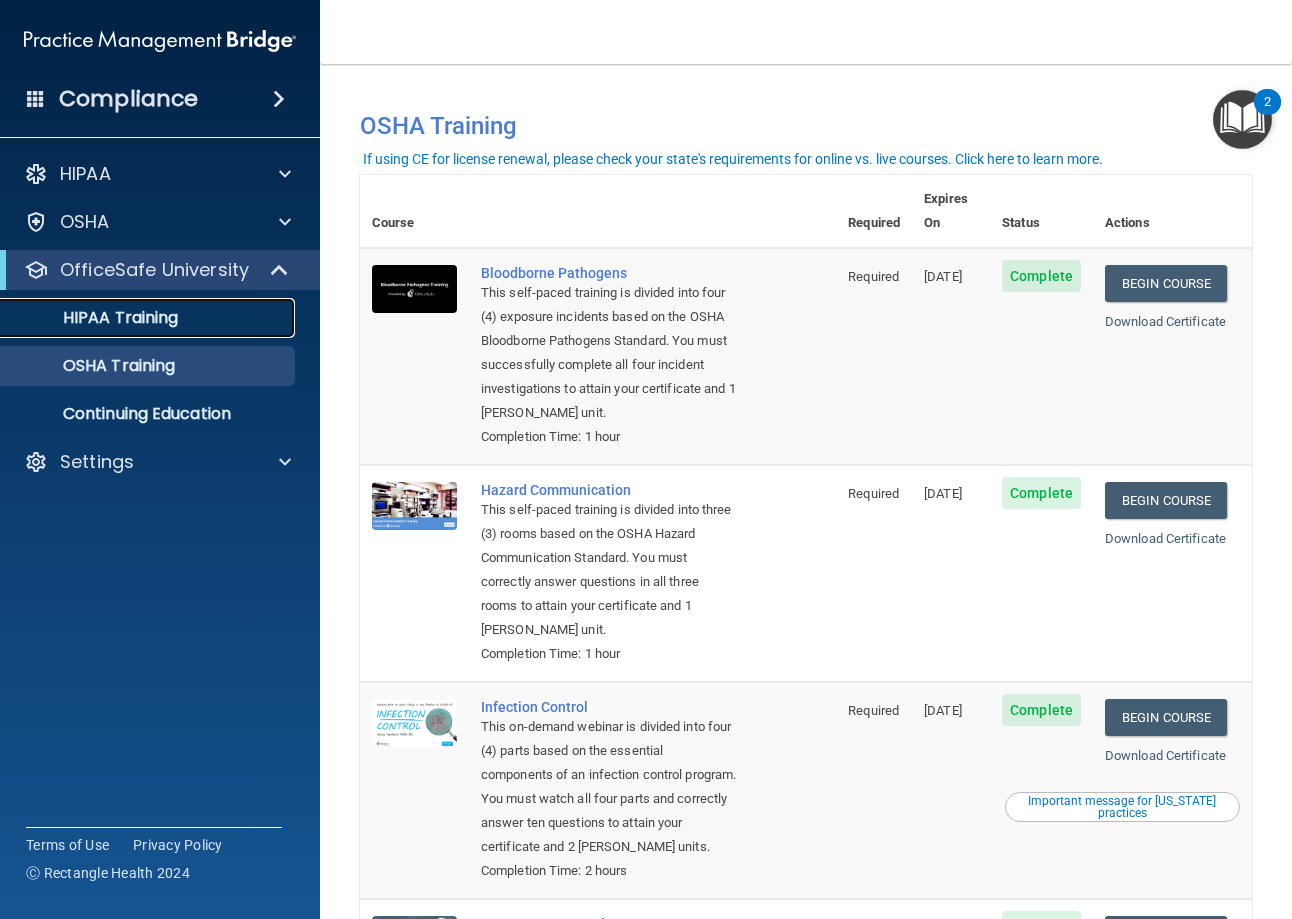 click on "HIPAA Training" at bounding box center [95, 318] 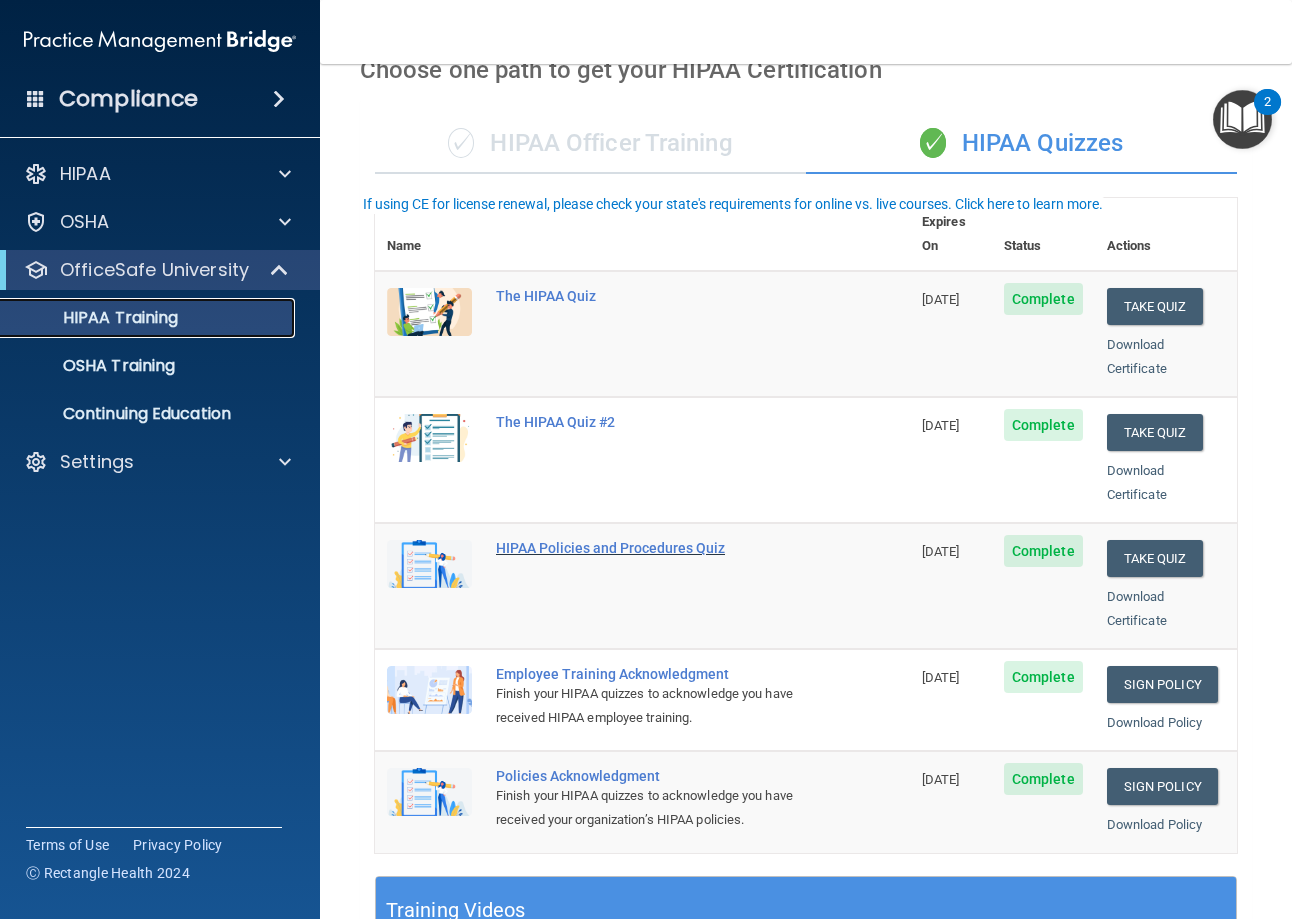 scroll, scrollTop: 0, scrollLeft: 0, axis: both 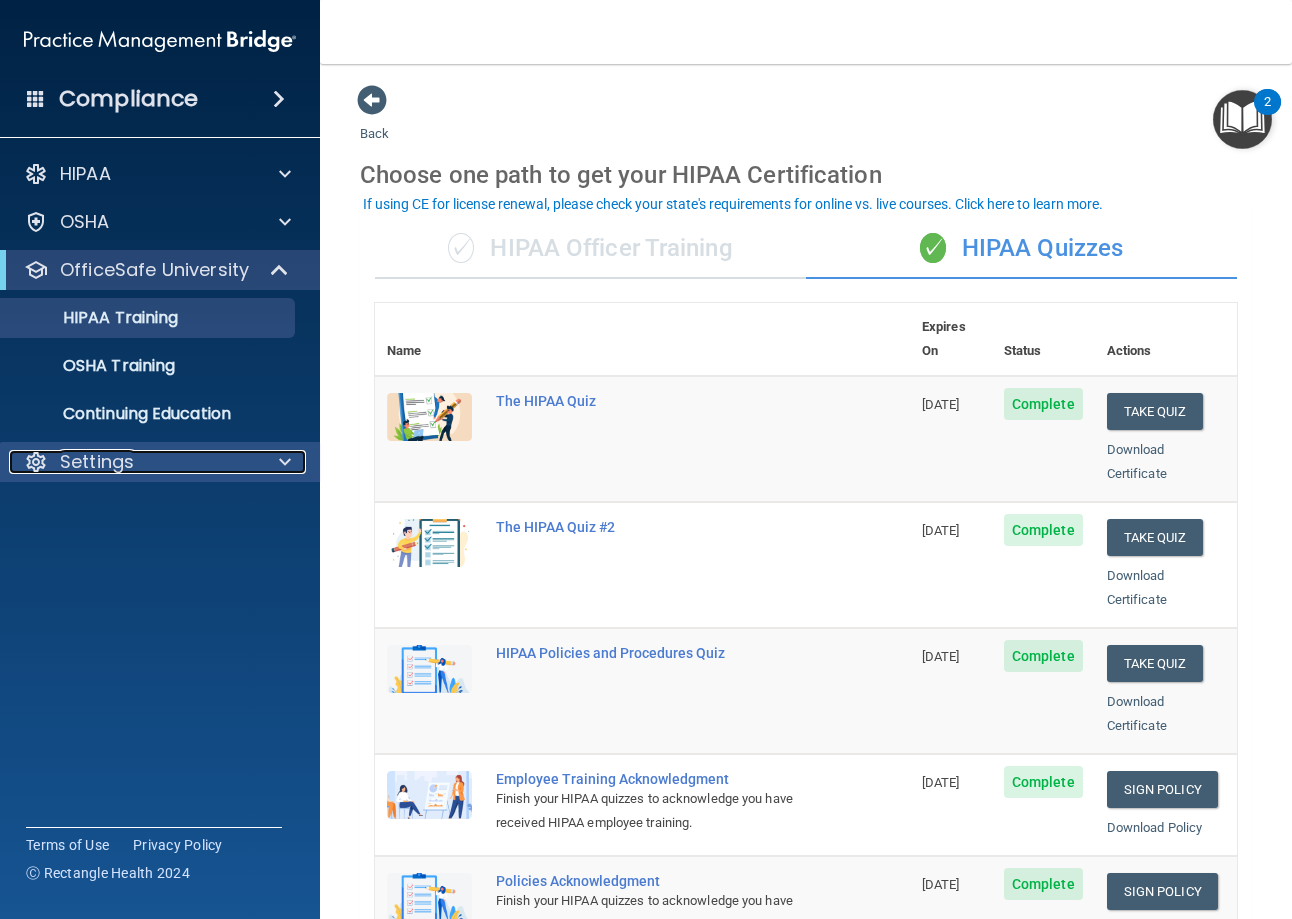 click on "Settings" at bounding box center [97, 462] 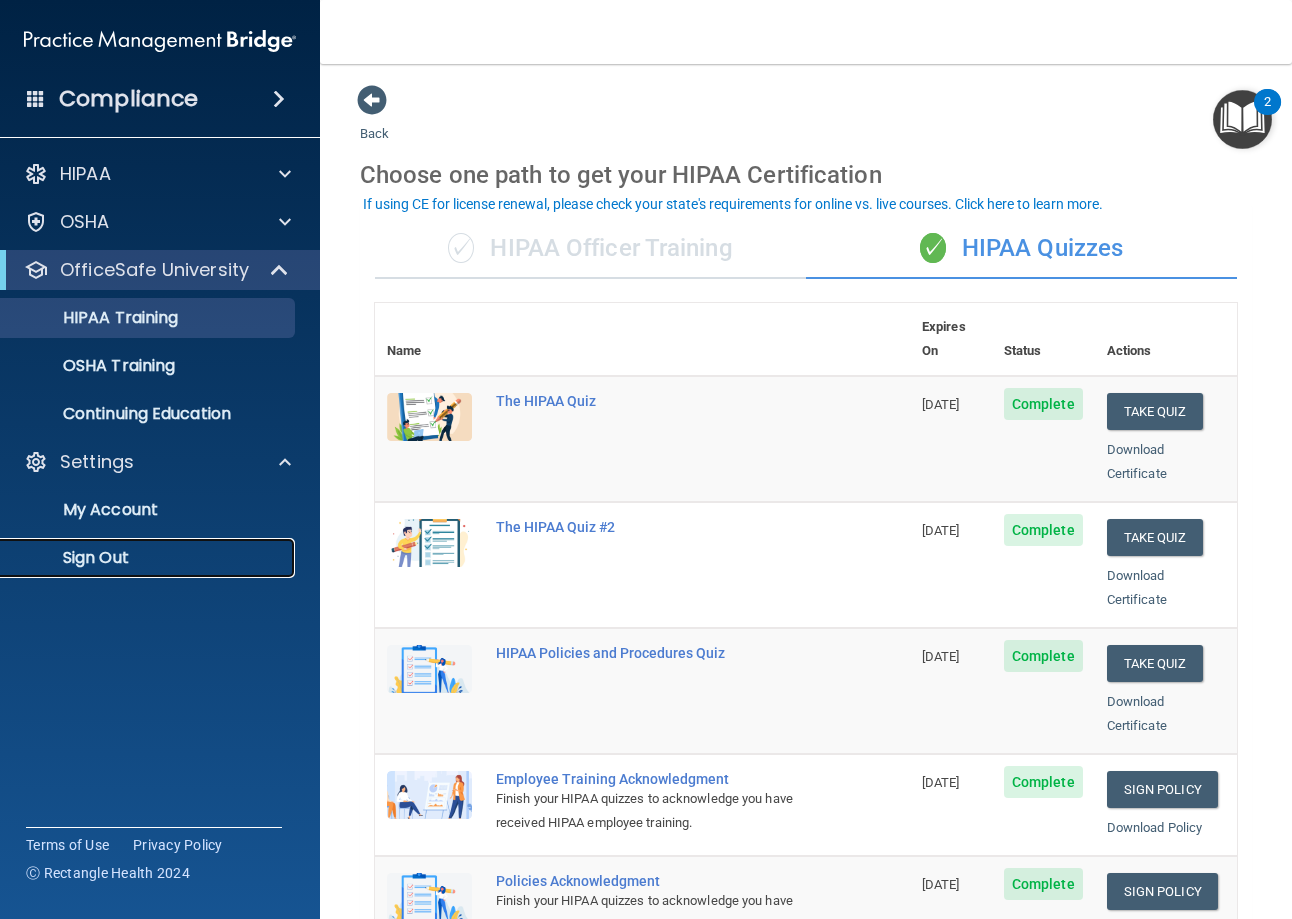 click on "Sign Out" at bounding box center (149, 558) 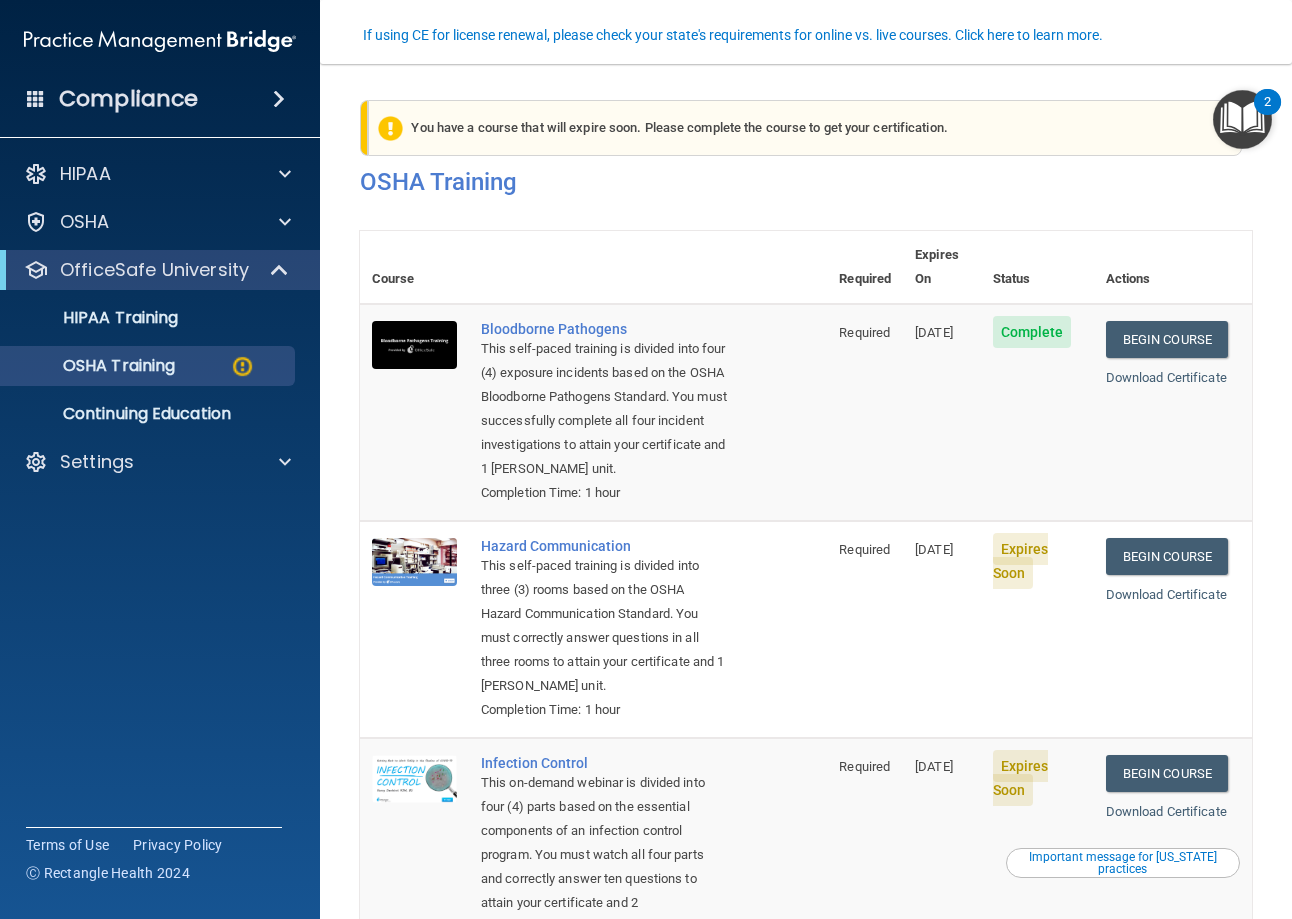 scroll, scrollTop: 0, scrollLeft: 0, axis: both 